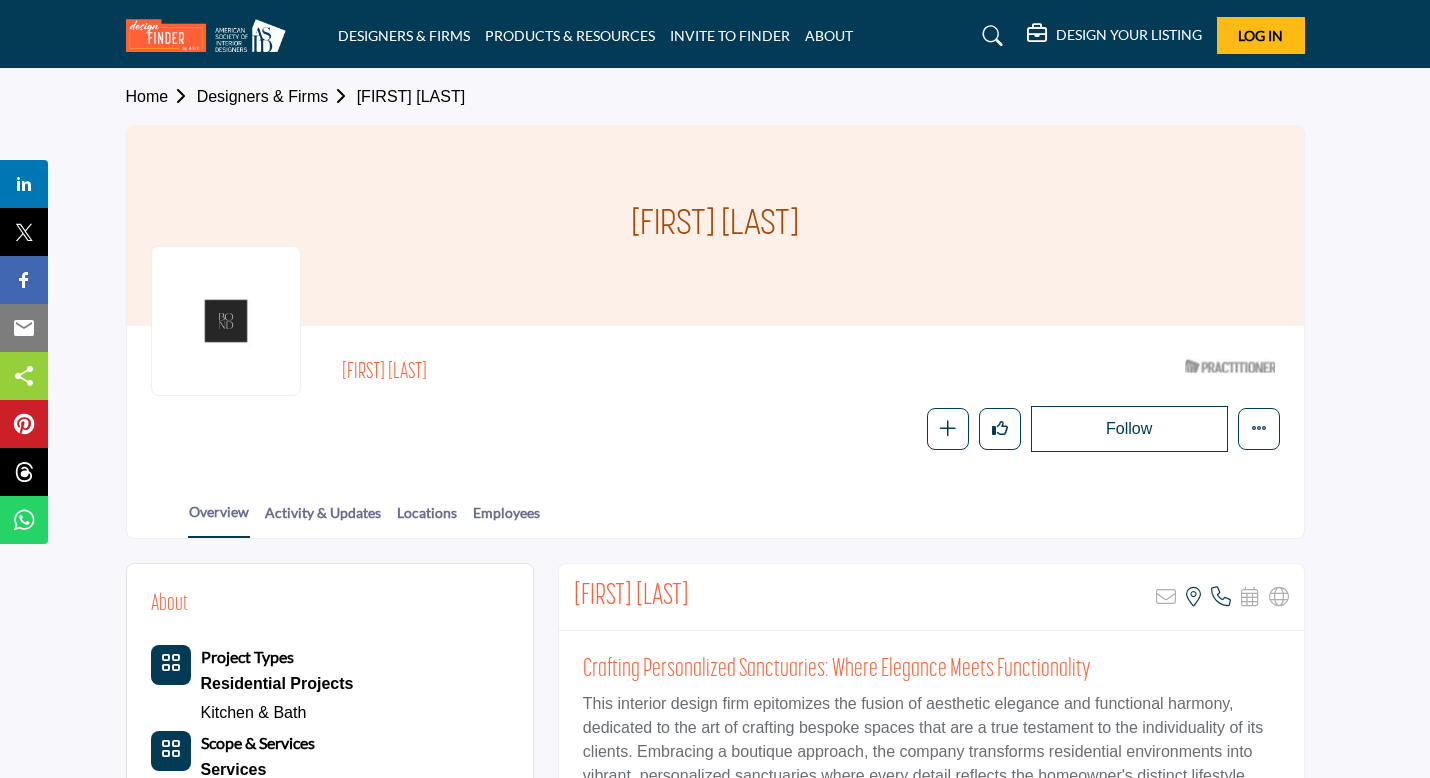 scroll, scrollTop: 0, scrollLeft: 0, axis: both 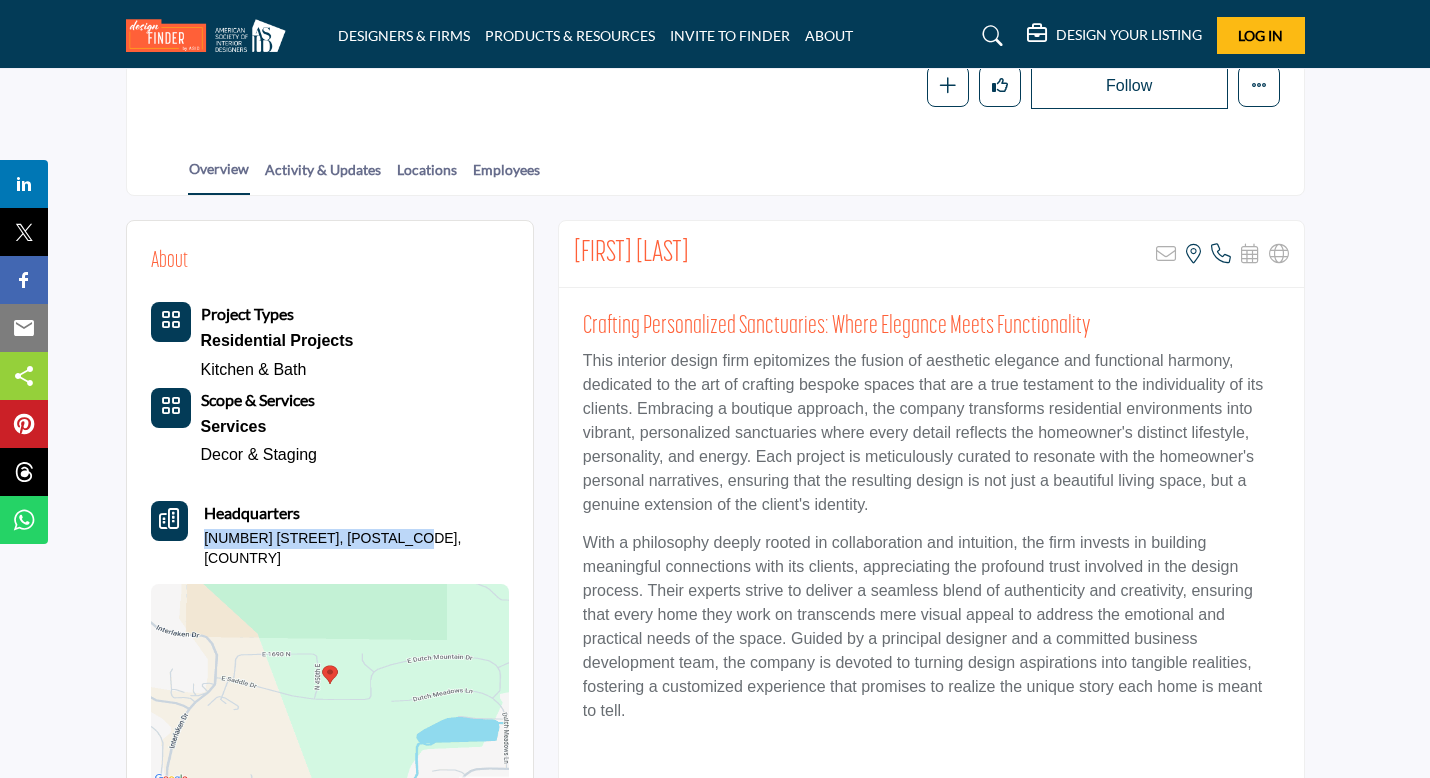 drag, startPoint x: 415, startPoint y: 534, endPoint x: 207, endPoint y: 539, distance: 208.06009 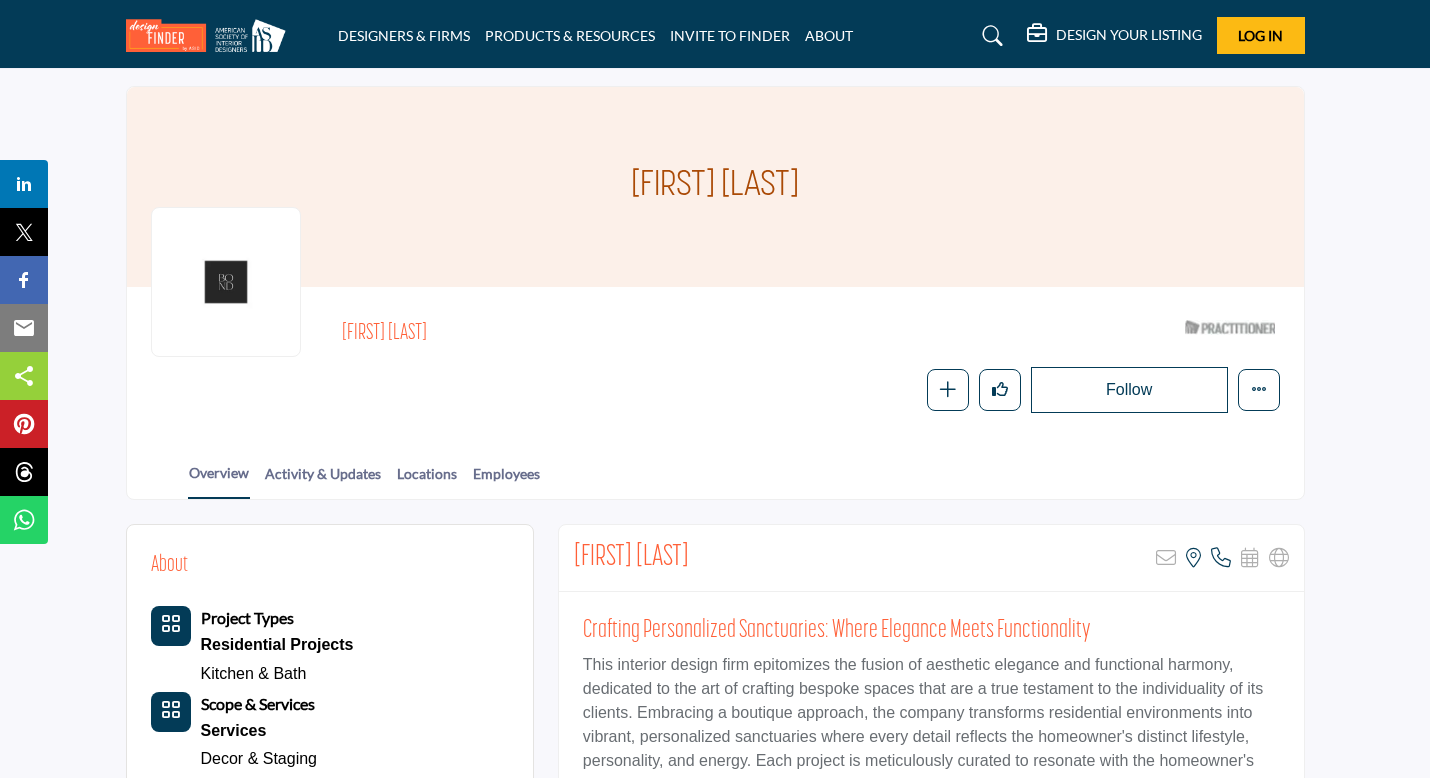 scroll, scrollTop: 45, scrollLeft: 0, axis: vertical 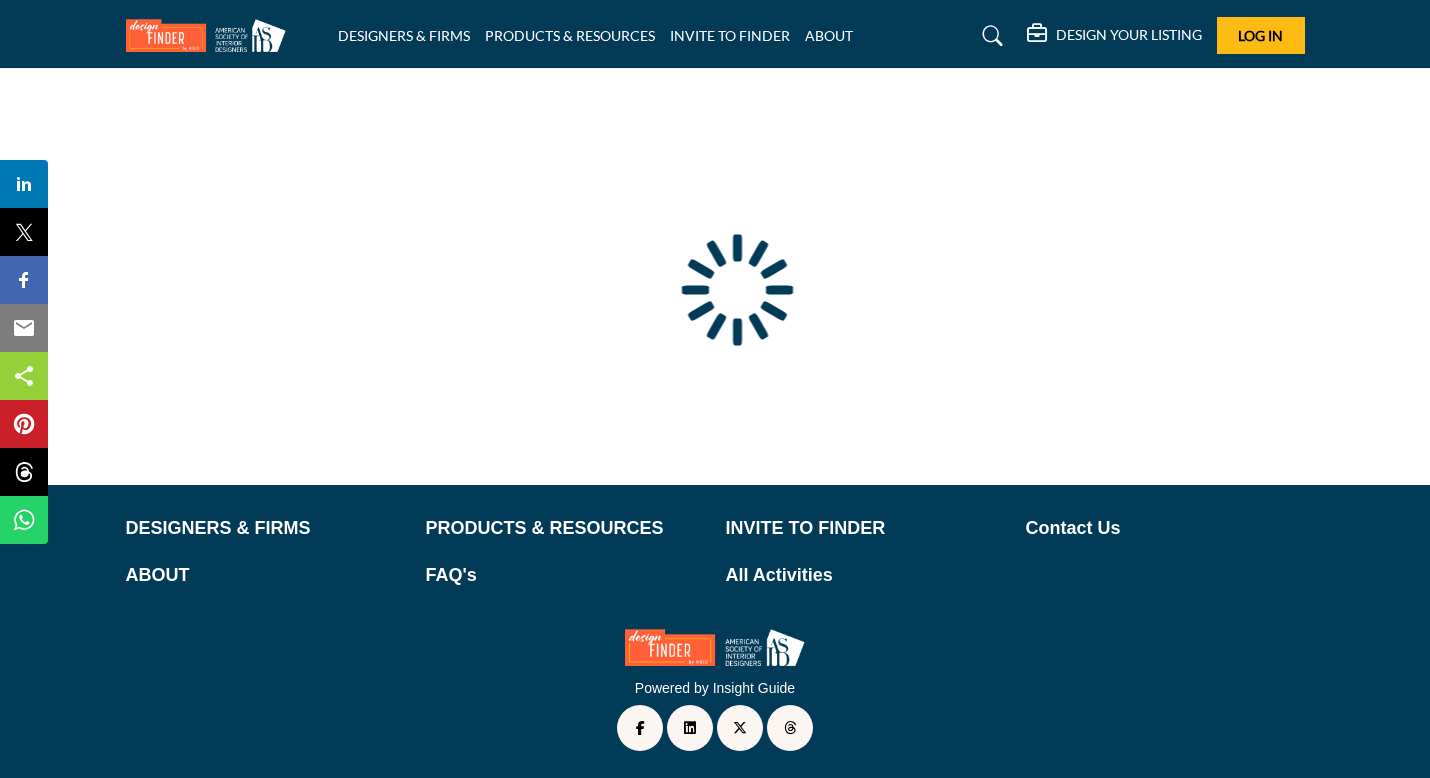 type on "**********" 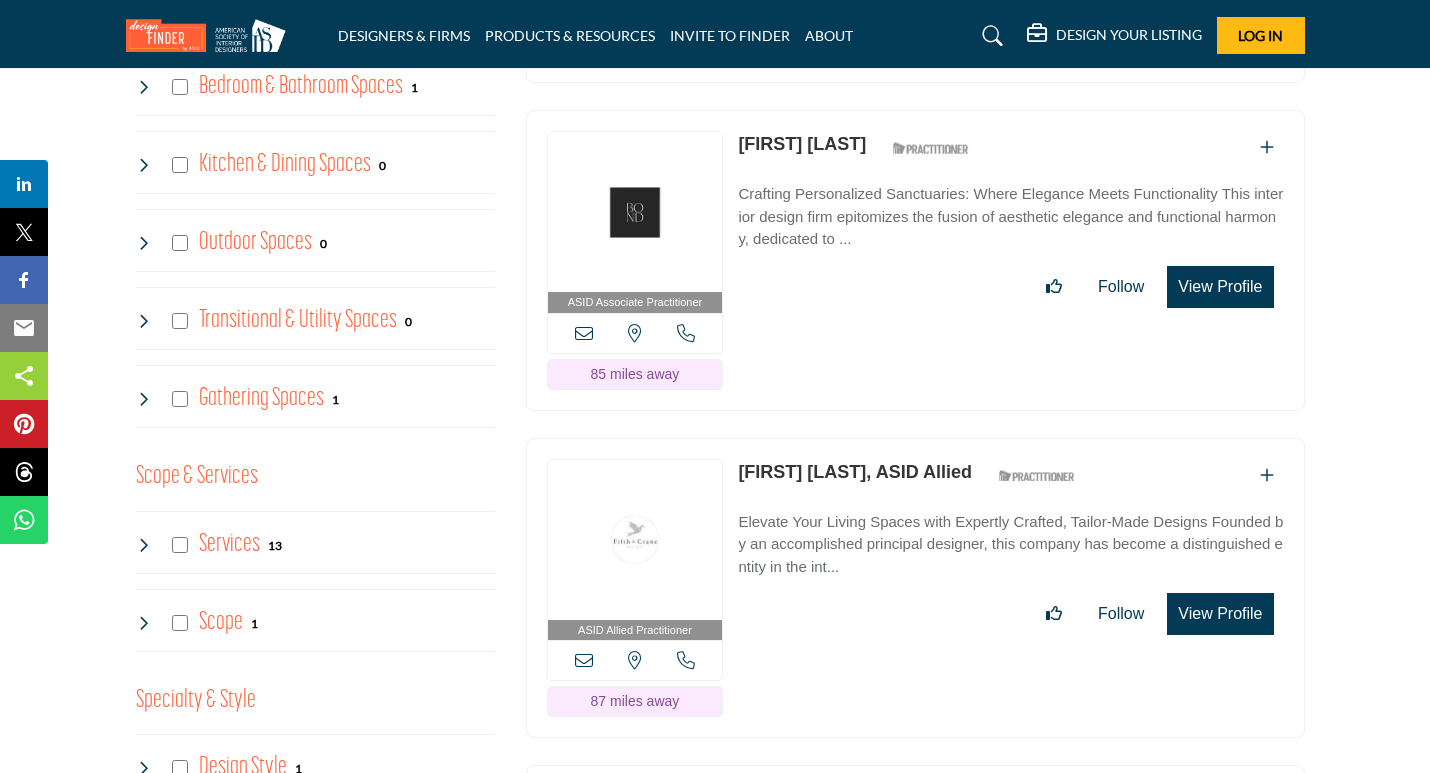 scroll, scrollTop: 1598, scrollLeft: 0, axis: vertical 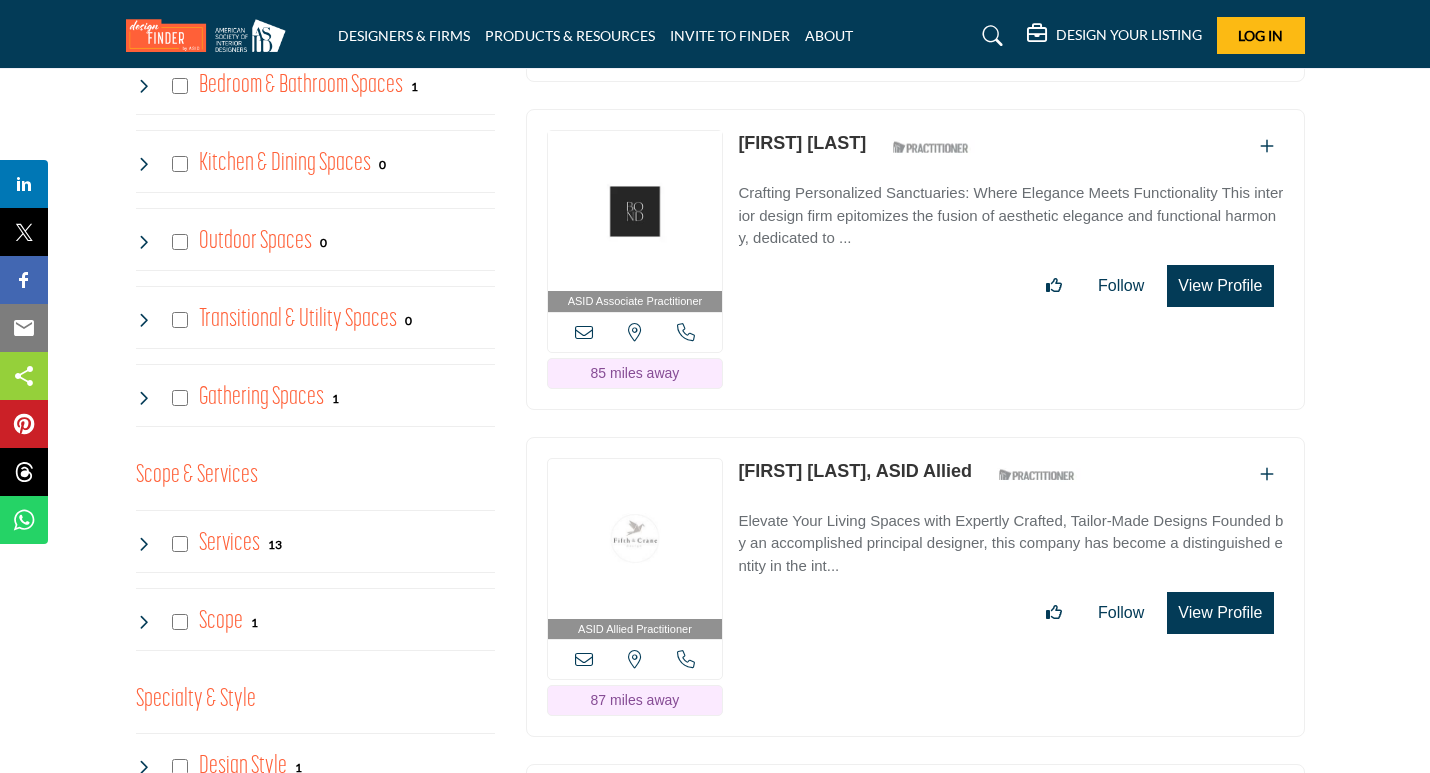 click on "[FIRST] [LAST], ASID Allied" at bounding box center [855, 471] 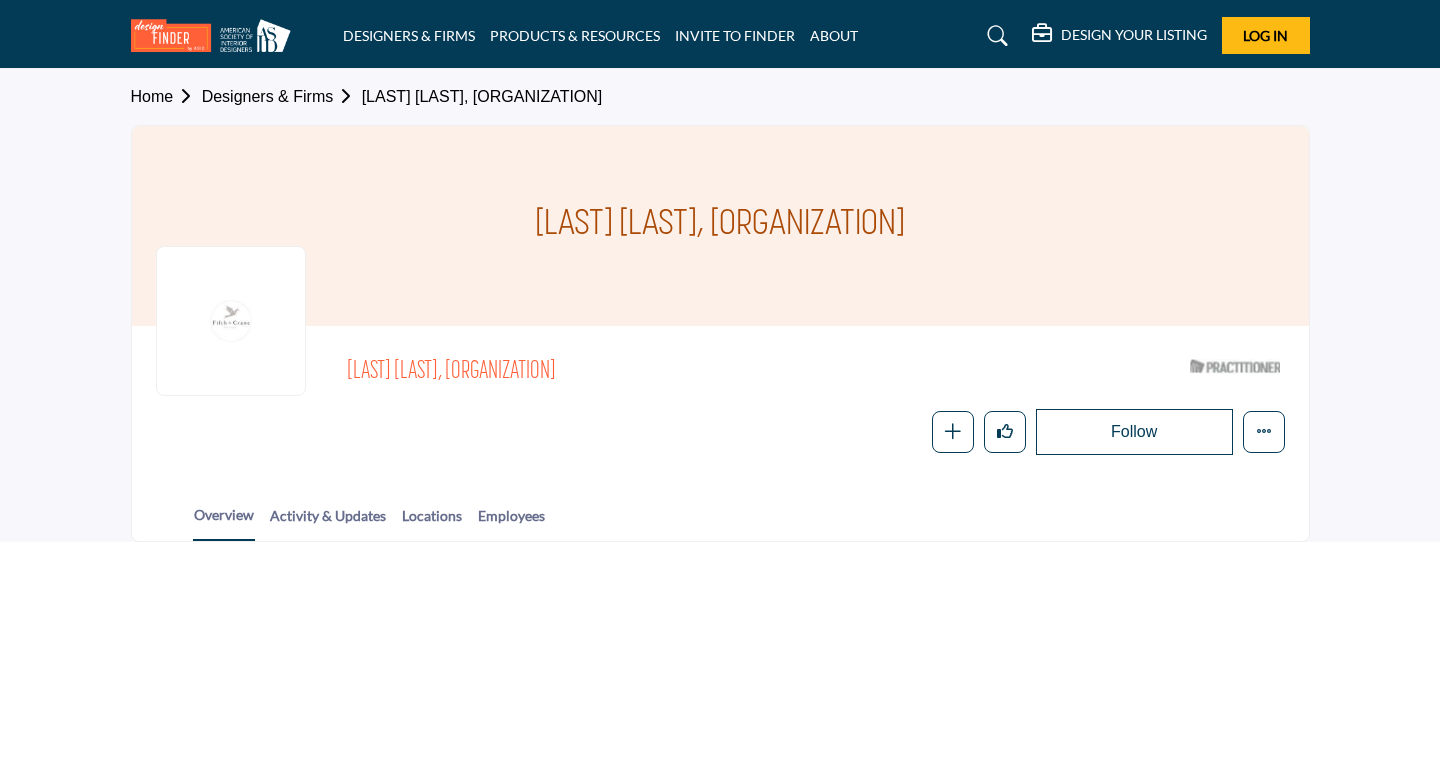 scroll, scrollTop: 0, scrollLeft: 0, axis: both 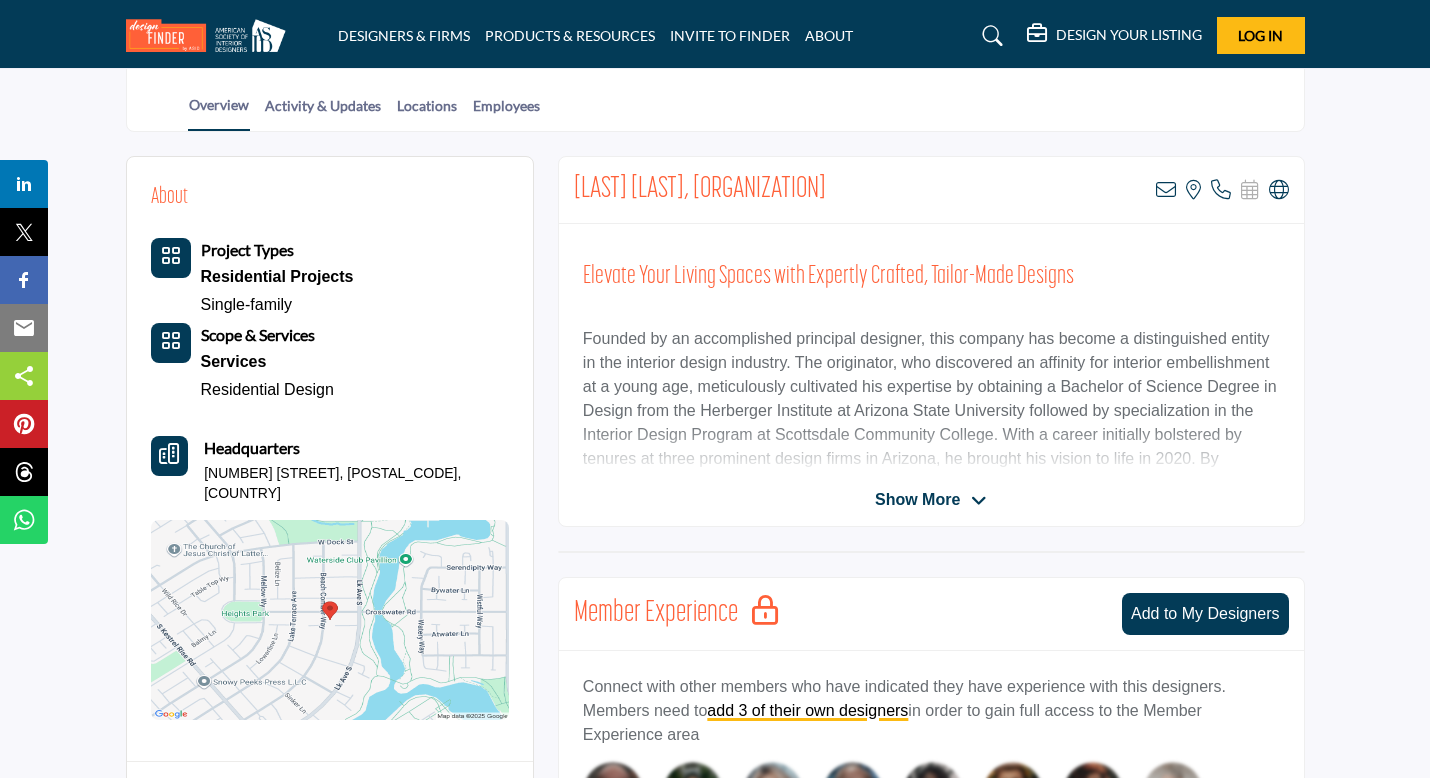 click on "Show More" at bounding box center [917, 500] 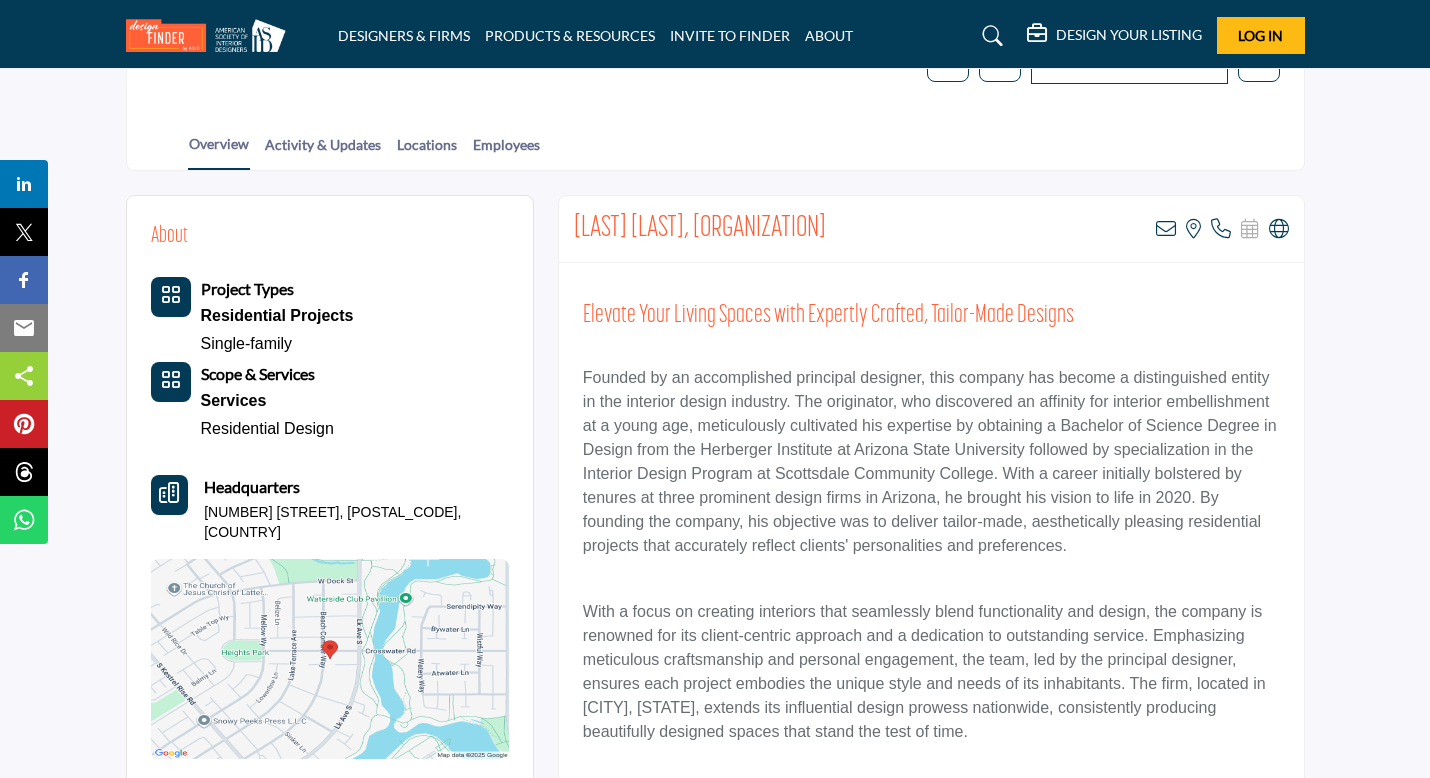 scroll, scrollTop: 372, scrollLeft: 0, axis: vertical 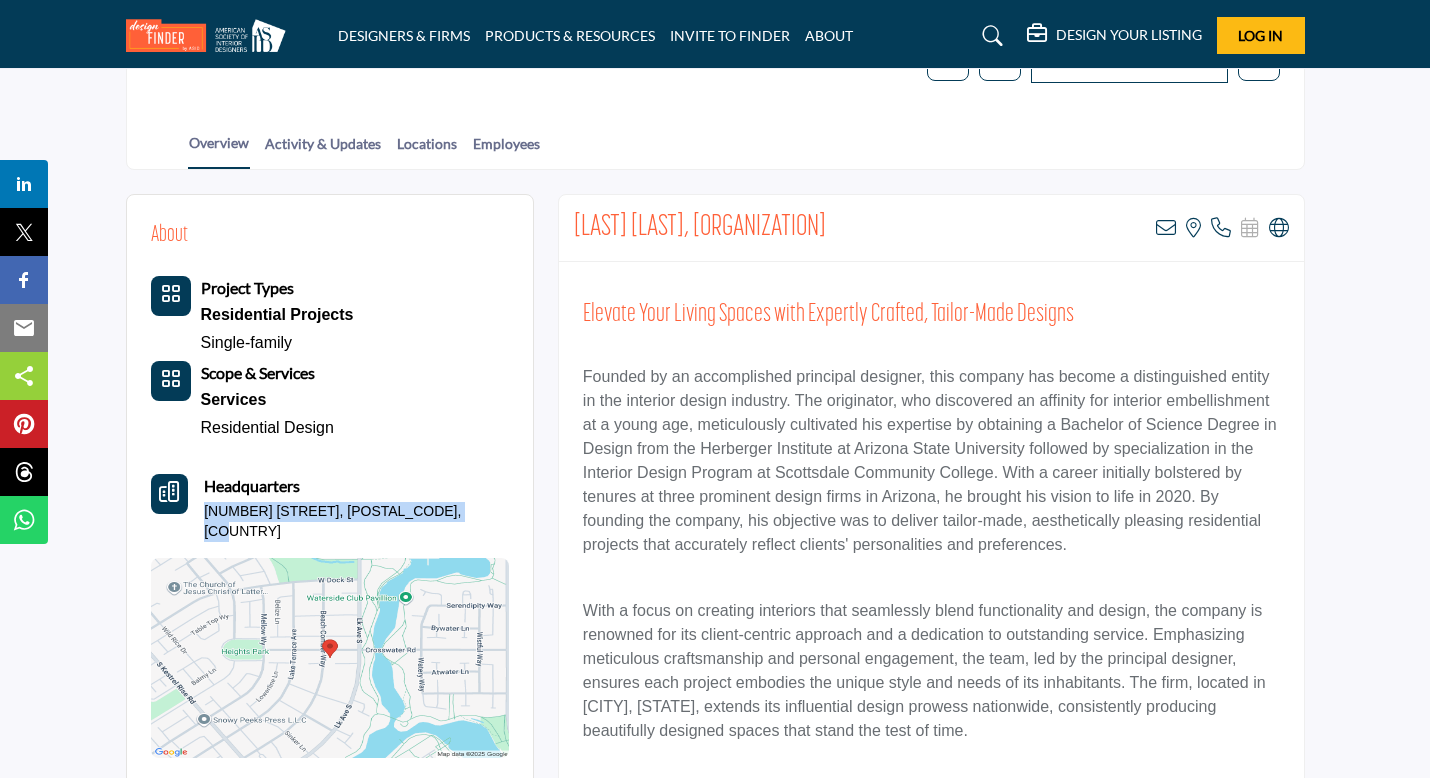 drag, startPoint x: 206, startPoint y: 510, endPoint x: 476, endPoint y: 504, distance: 270.06665 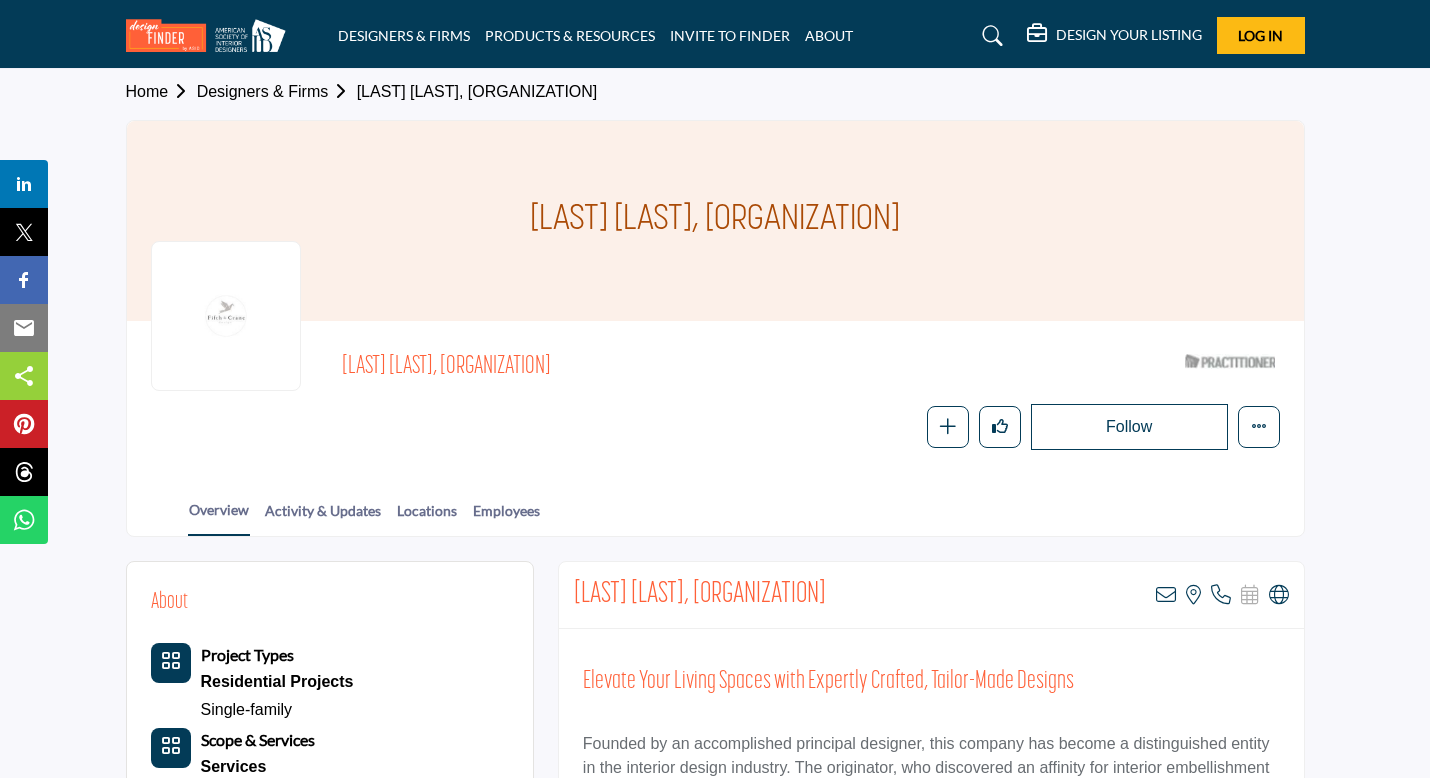 scroll, scrollTop: 0, scrollLeft: 0, axis: both 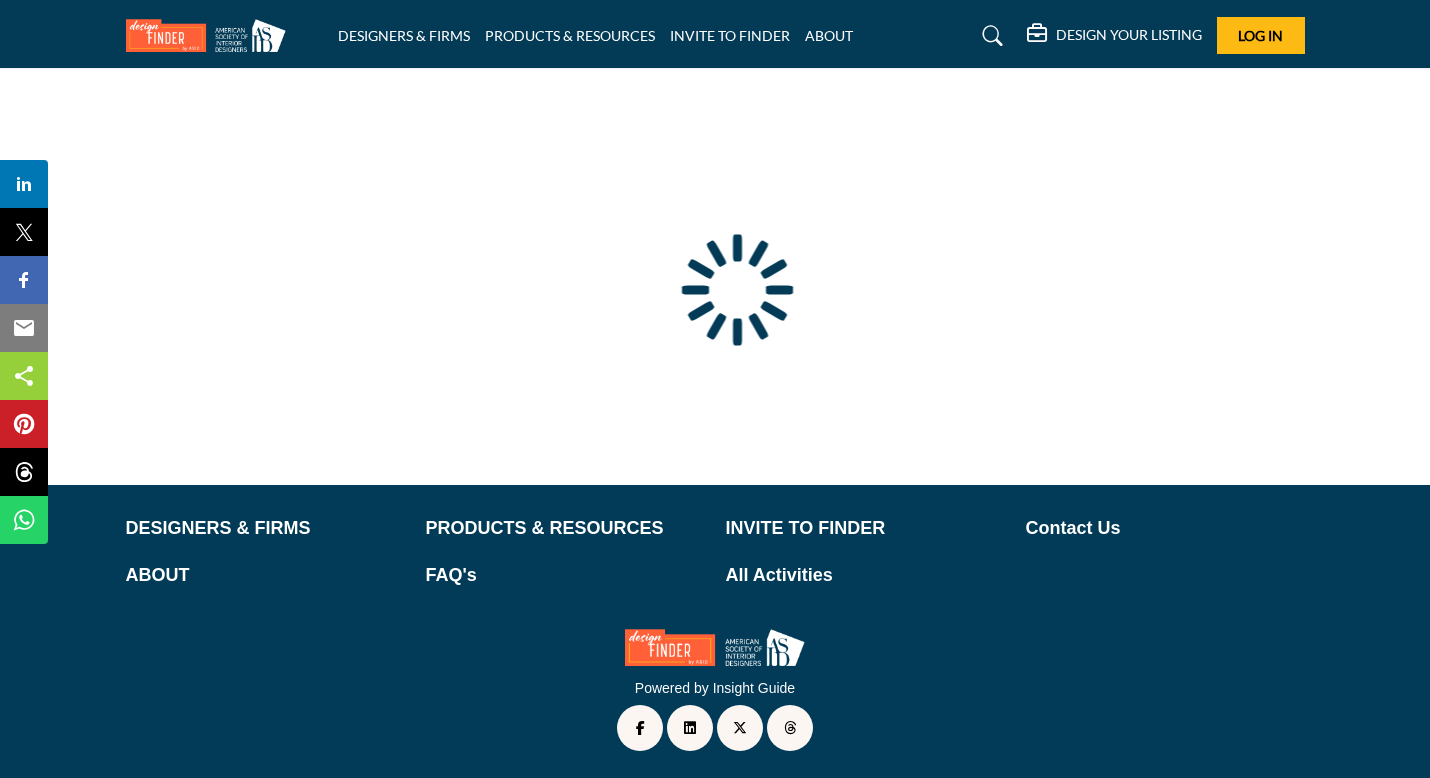 type on "**********" 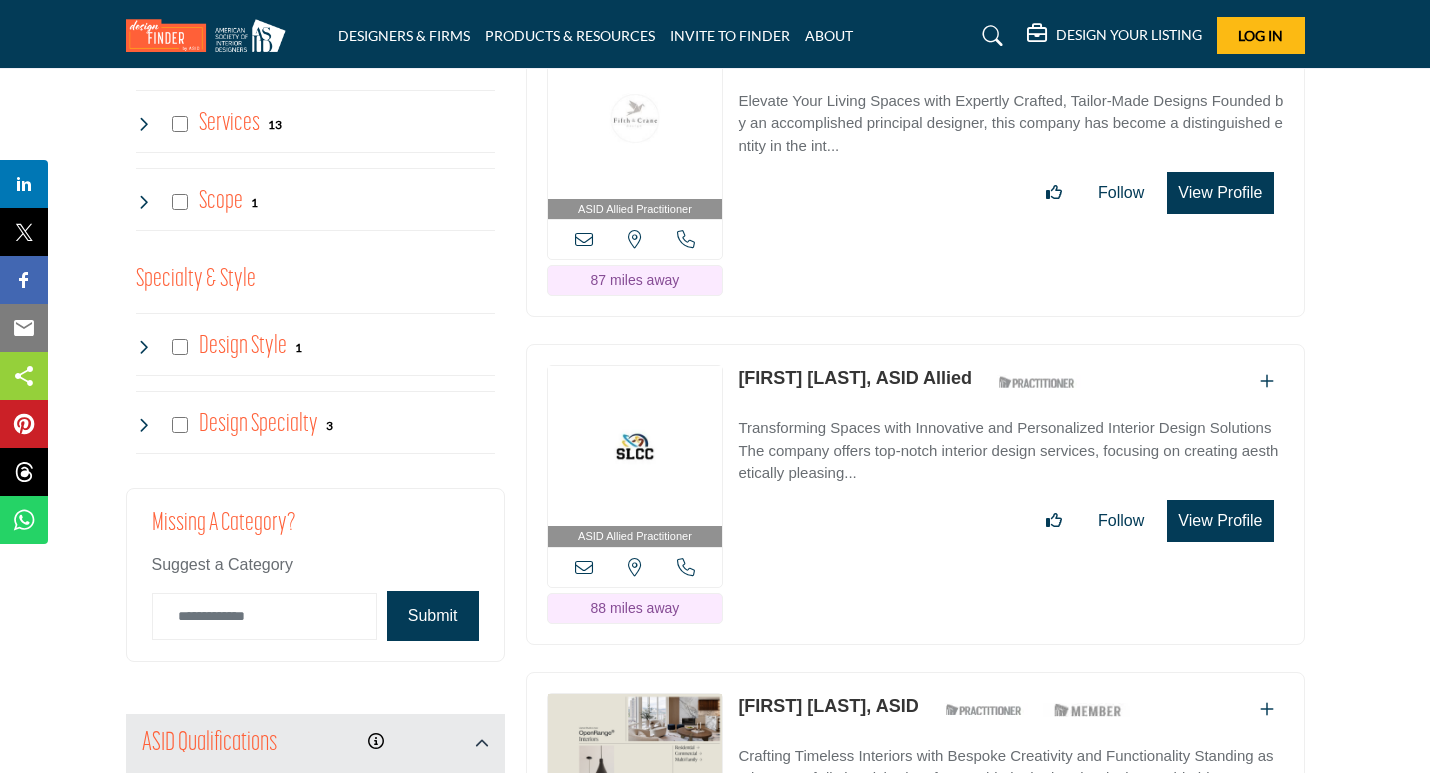 scroll, scrollTop: 2021, scrollLeft: 0, axis: vertical 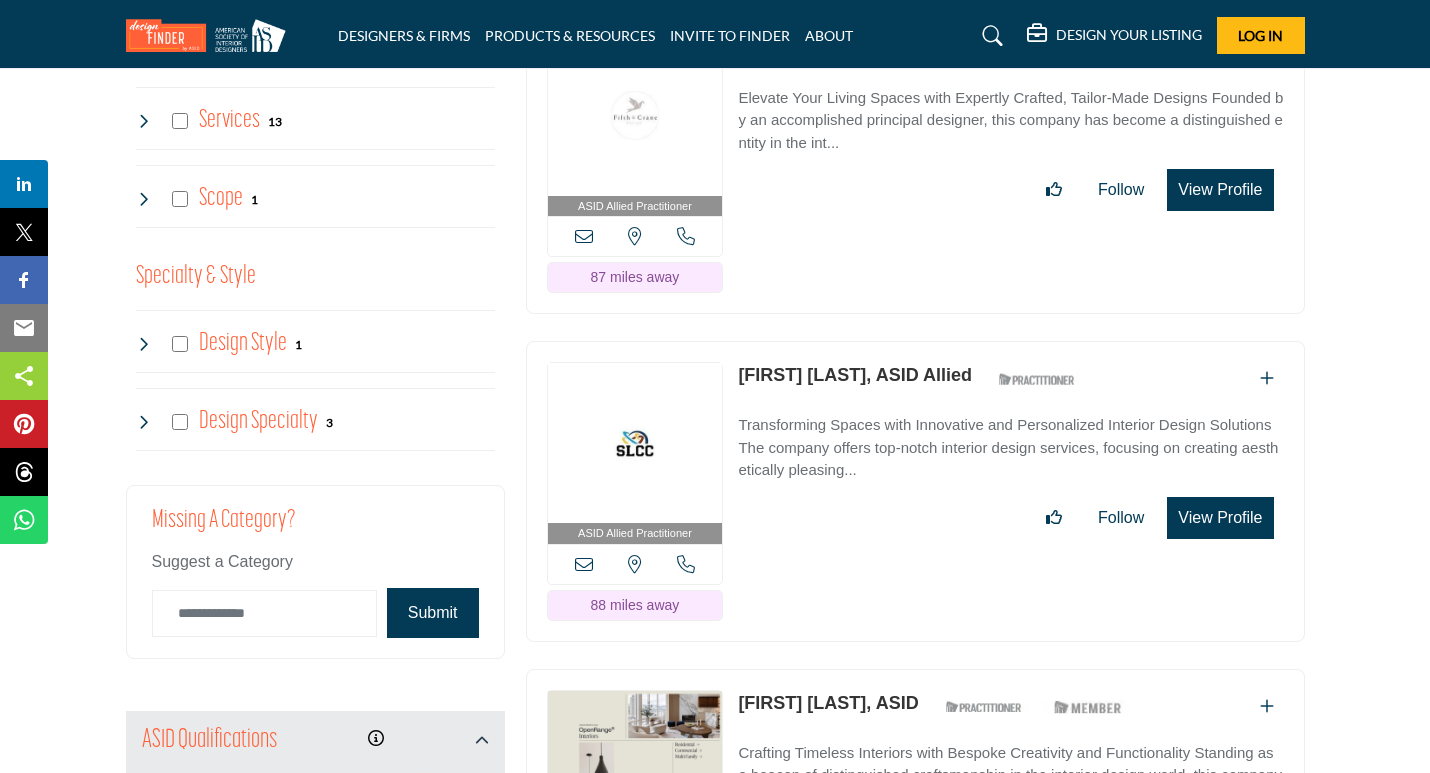 click on "[FIRST] [LAST], ASID Allied" at bounding box center (855, 375) 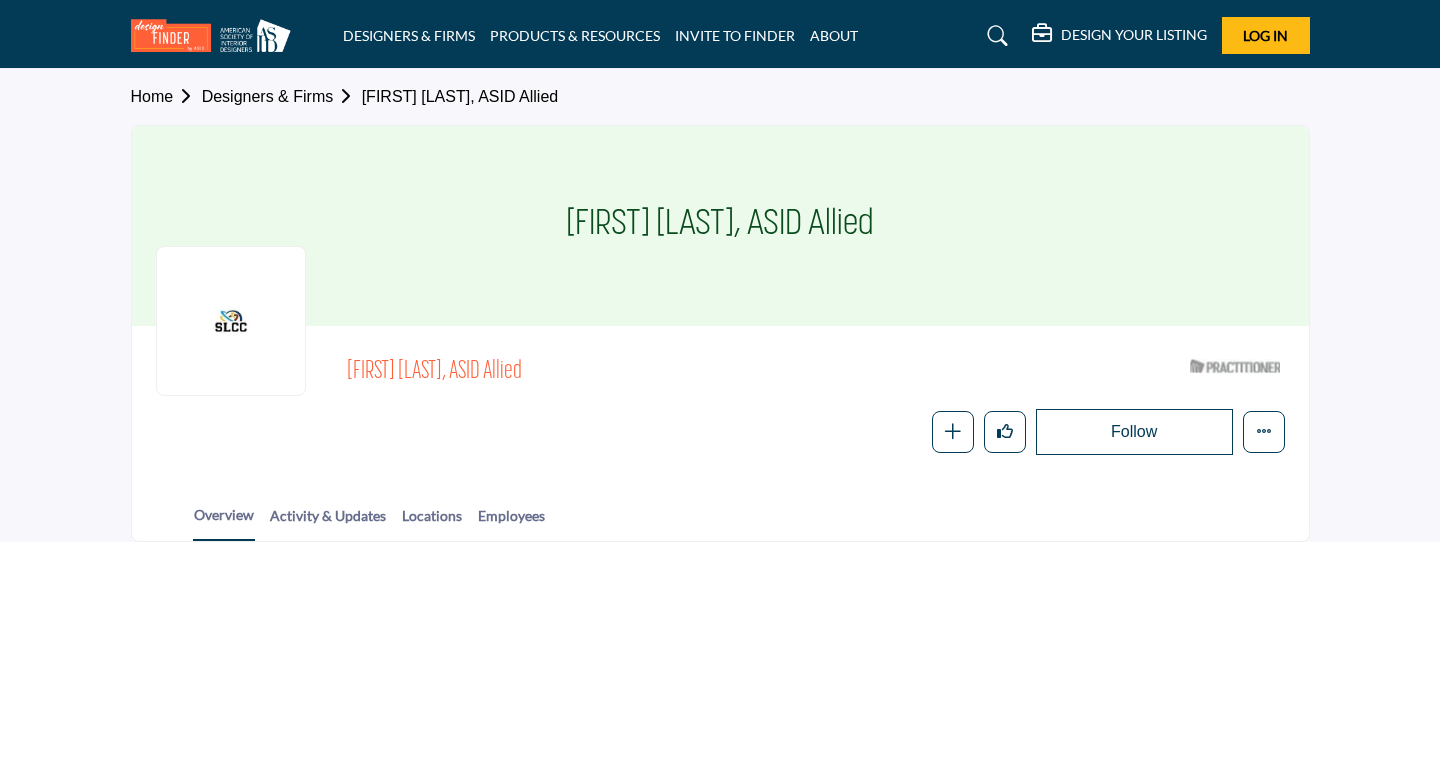 scroll, scrollTop: 0, scrollLeft: 0, axis: both 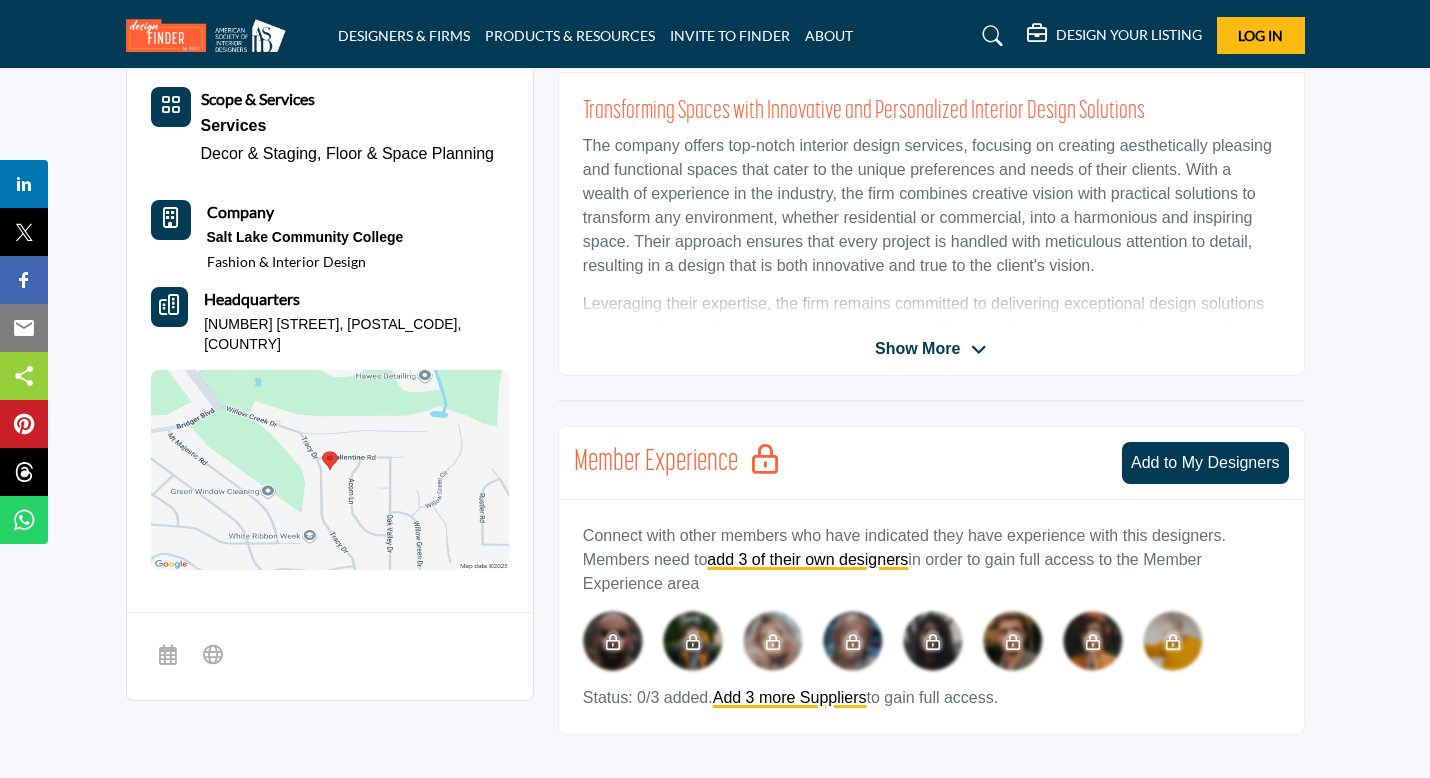click on "Mojdeh Sakaki, ASID Allied
View email address of this listing
View the location of this listing
Call Number" at bounding box center (931, 190) 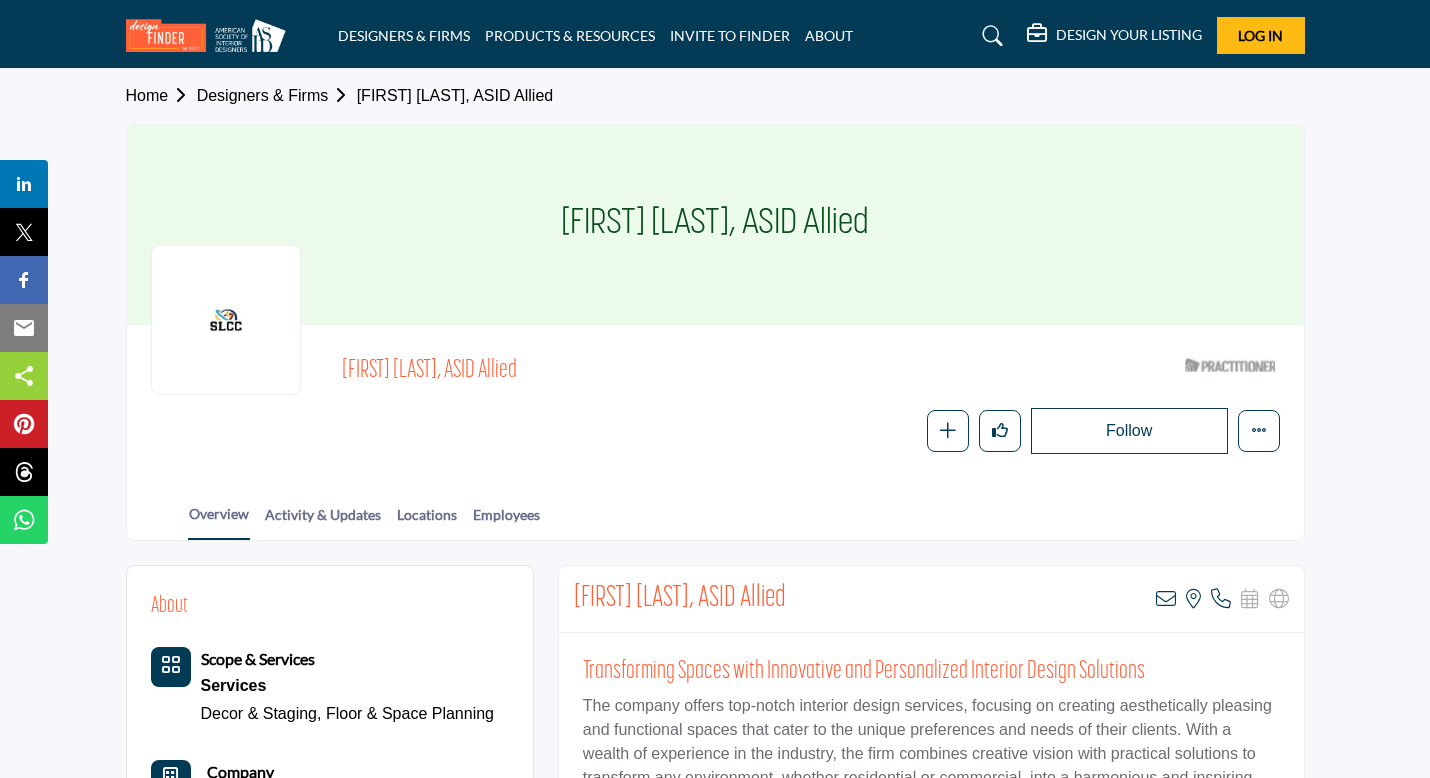 scroll, scrollTop: 0, scrollLeft: 0, axis: both 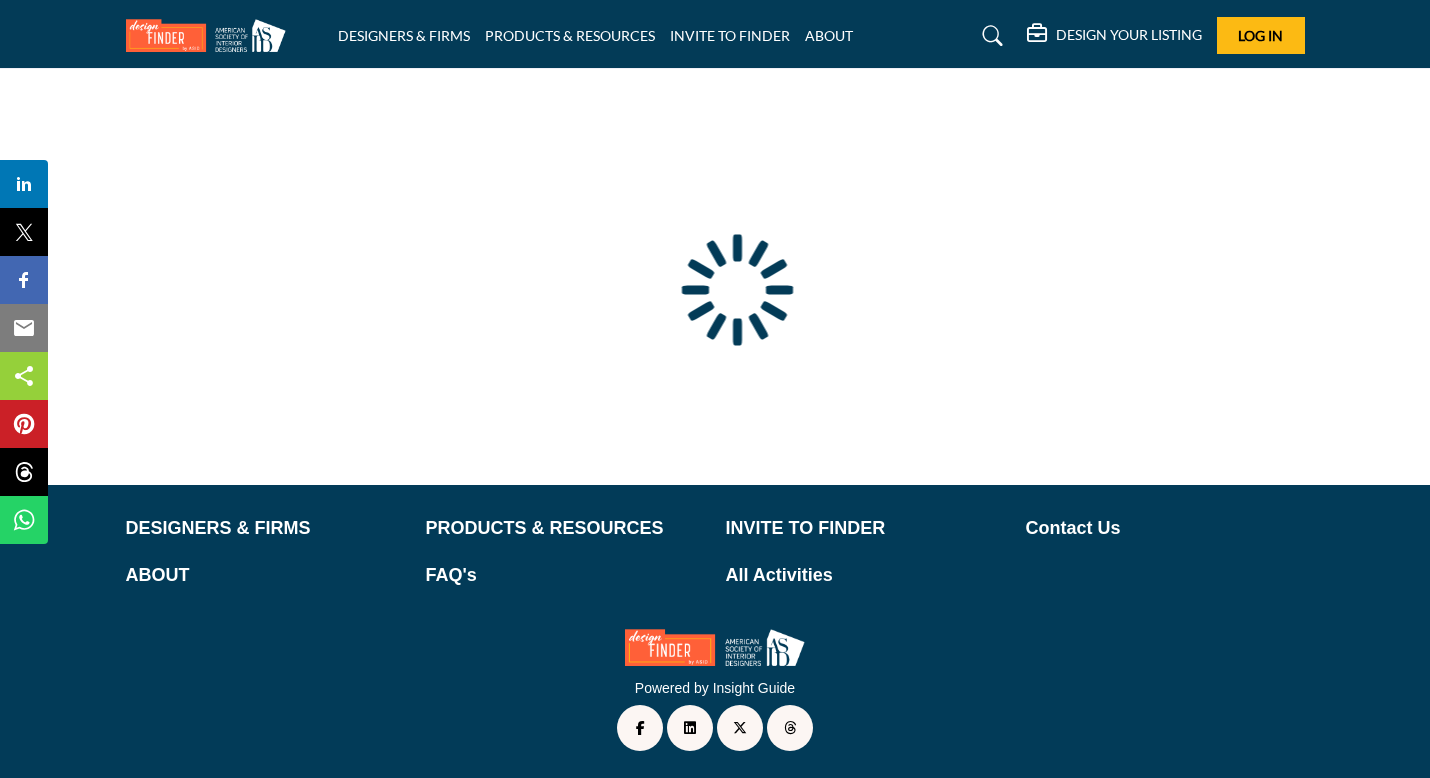 type on "**********" 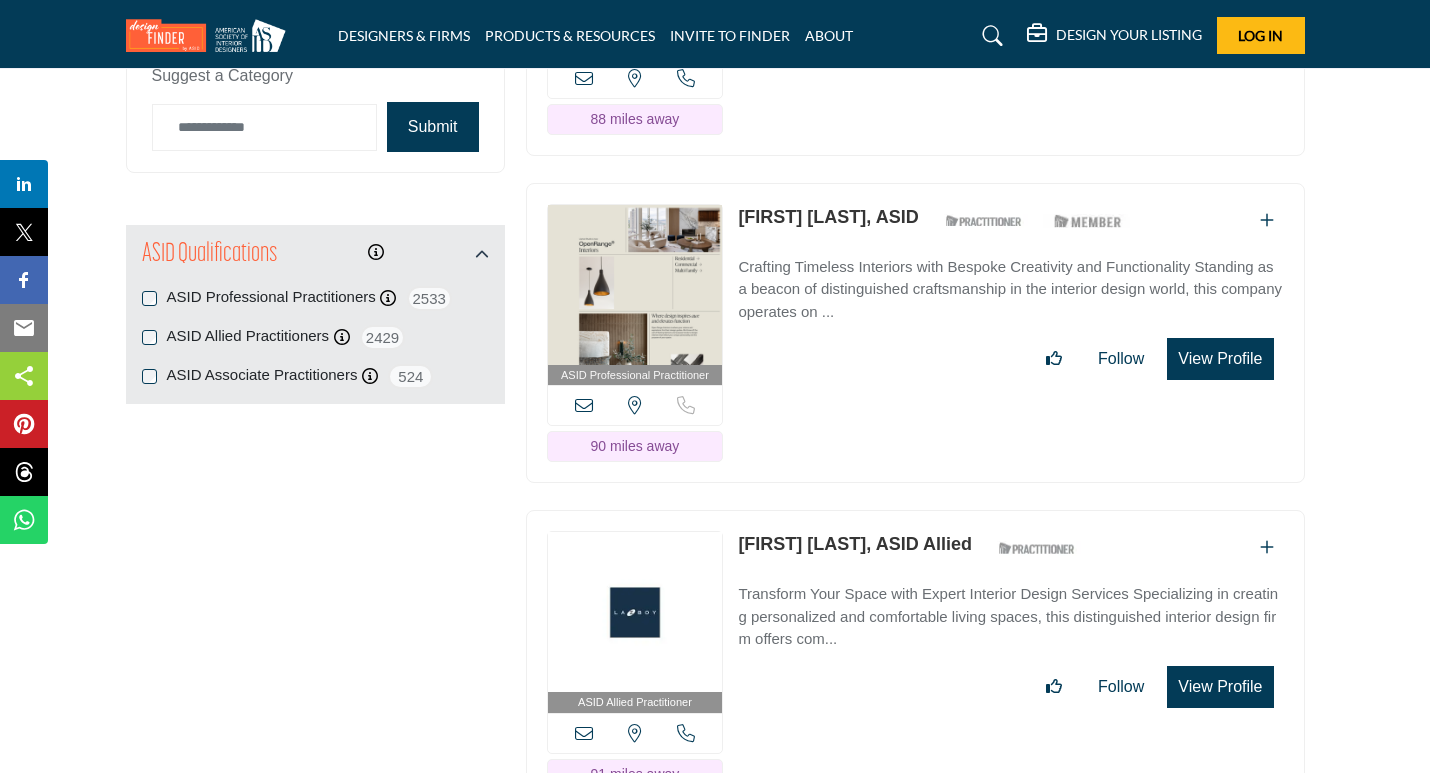 scroll, scrollTop: 2512, scrollLeft: 0, axis: vertical 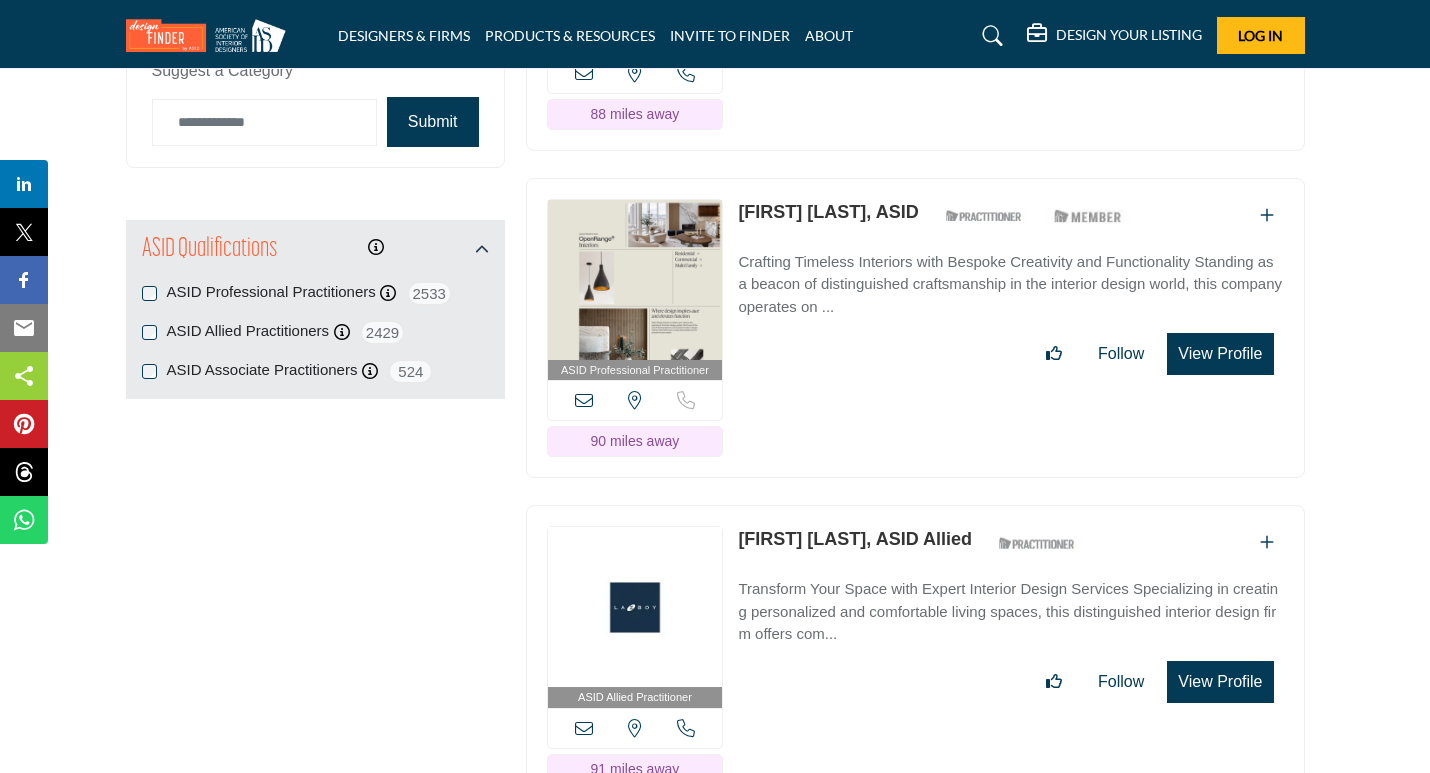 click on "Belle Kurudzija, ASID
ASID Qualified Practitioner who validates work and experience to hold an ASID designation." at bounding box center [937, 216] 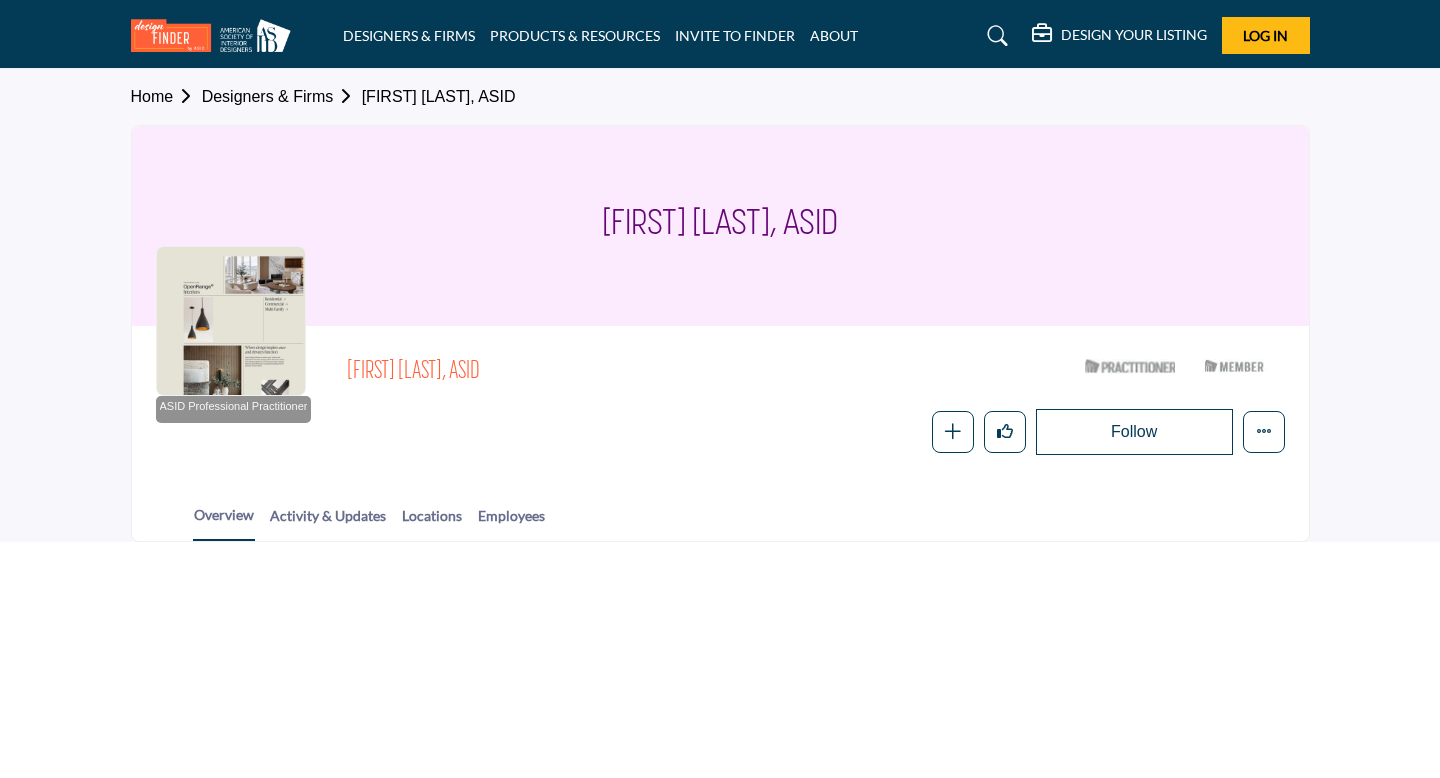 scroll, scrollTop: 0, scrollLeft: 0, axis: both 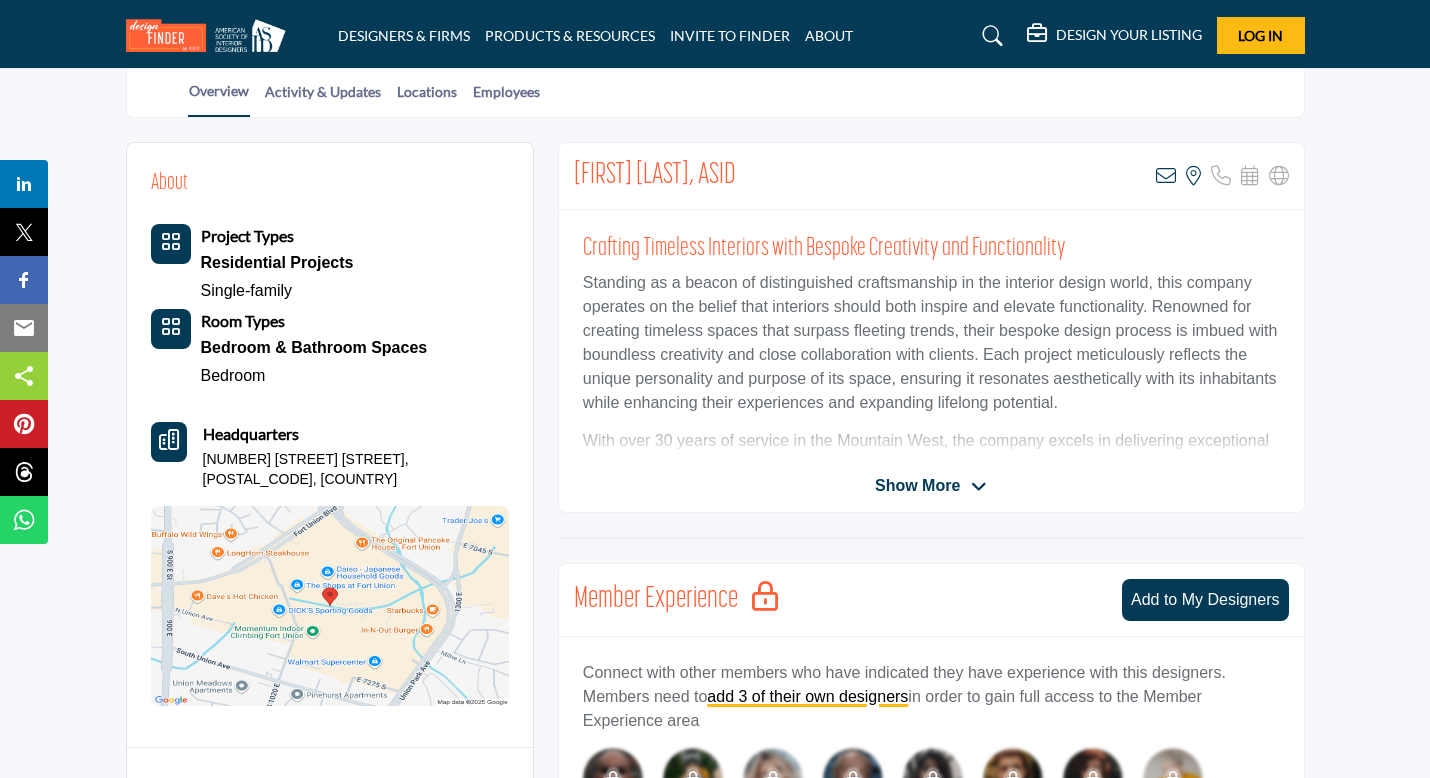 click on "Show More" at bounding box center (917, 486) 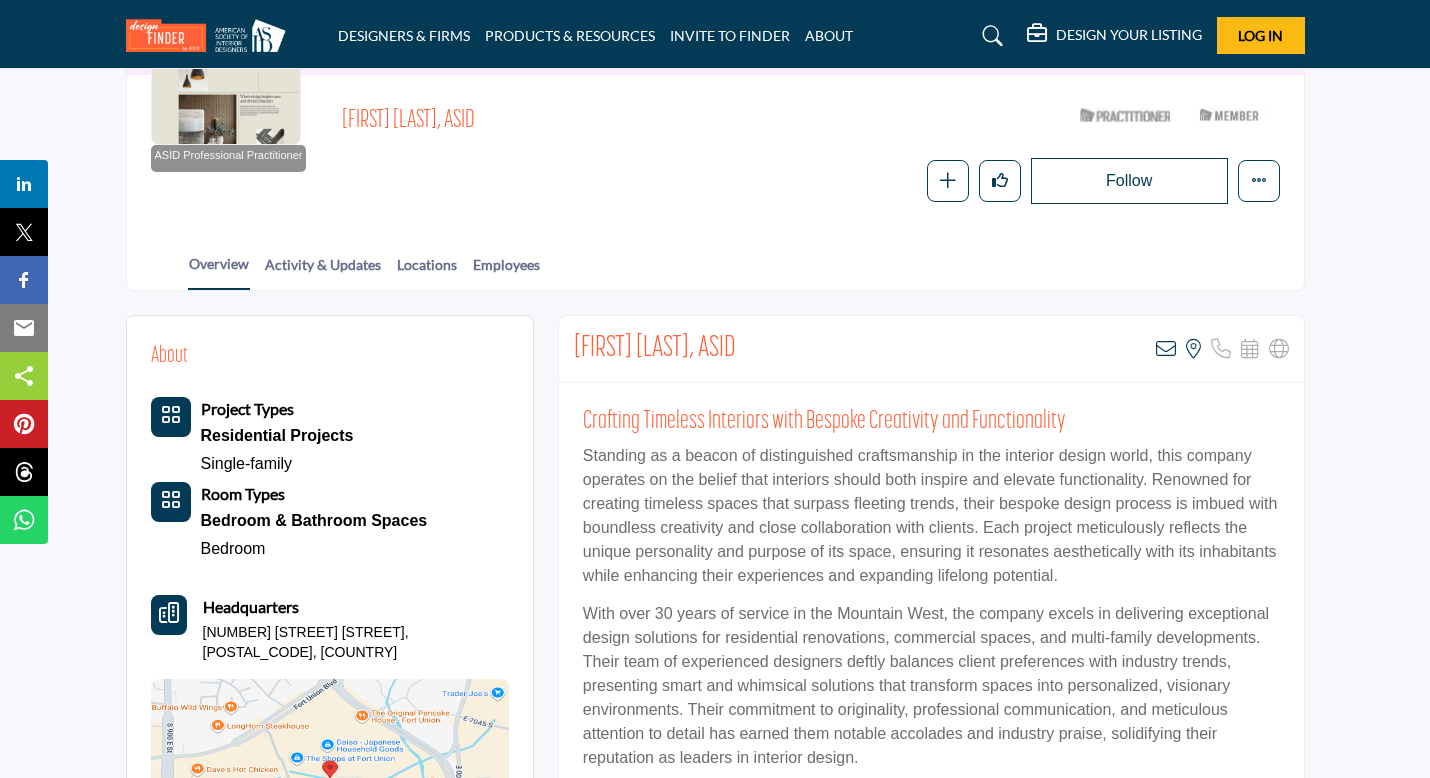 scroll, scrollTop: 0, scrollLeft: 0, axis: both 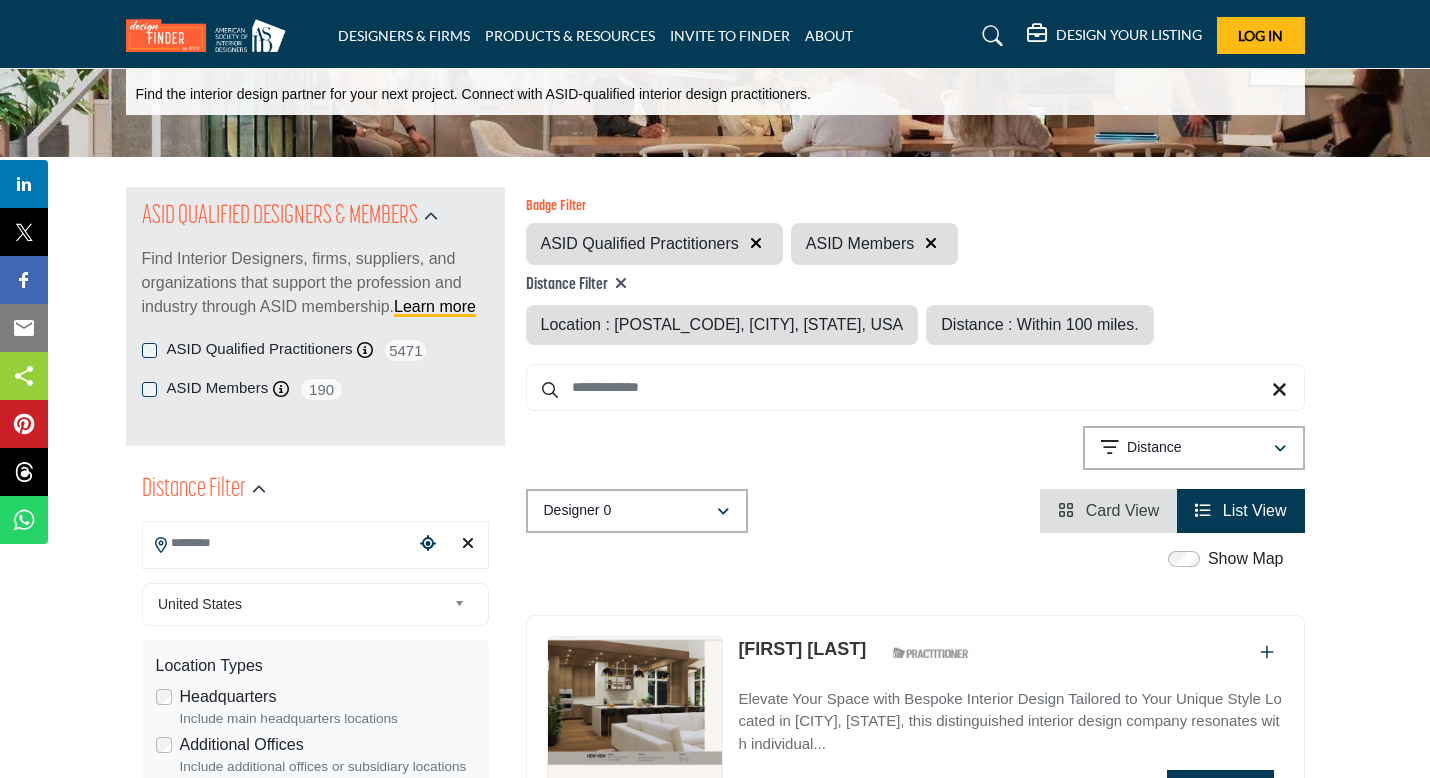 type on "**********" 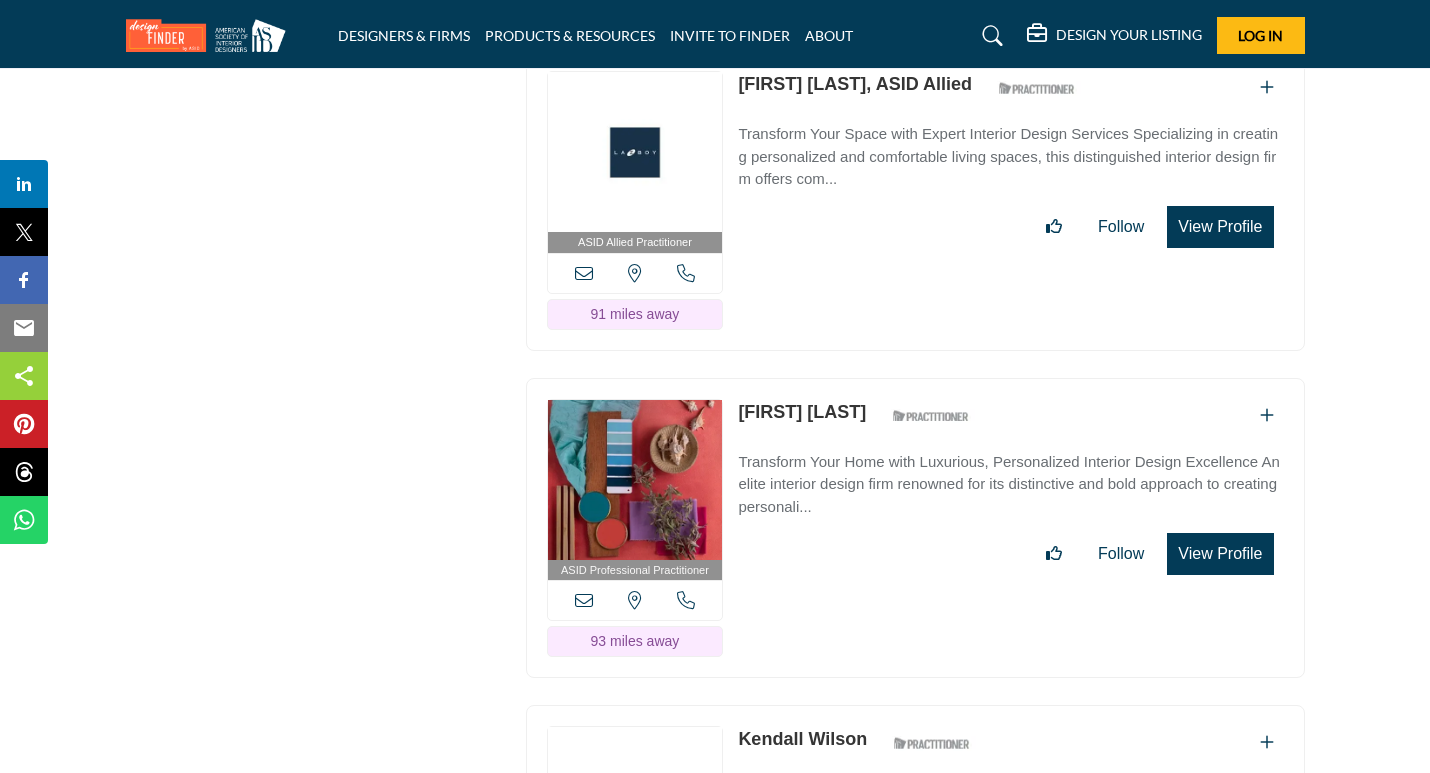 scroll, scrollTop: 2968, scrollLeft: 0, axis: vertical 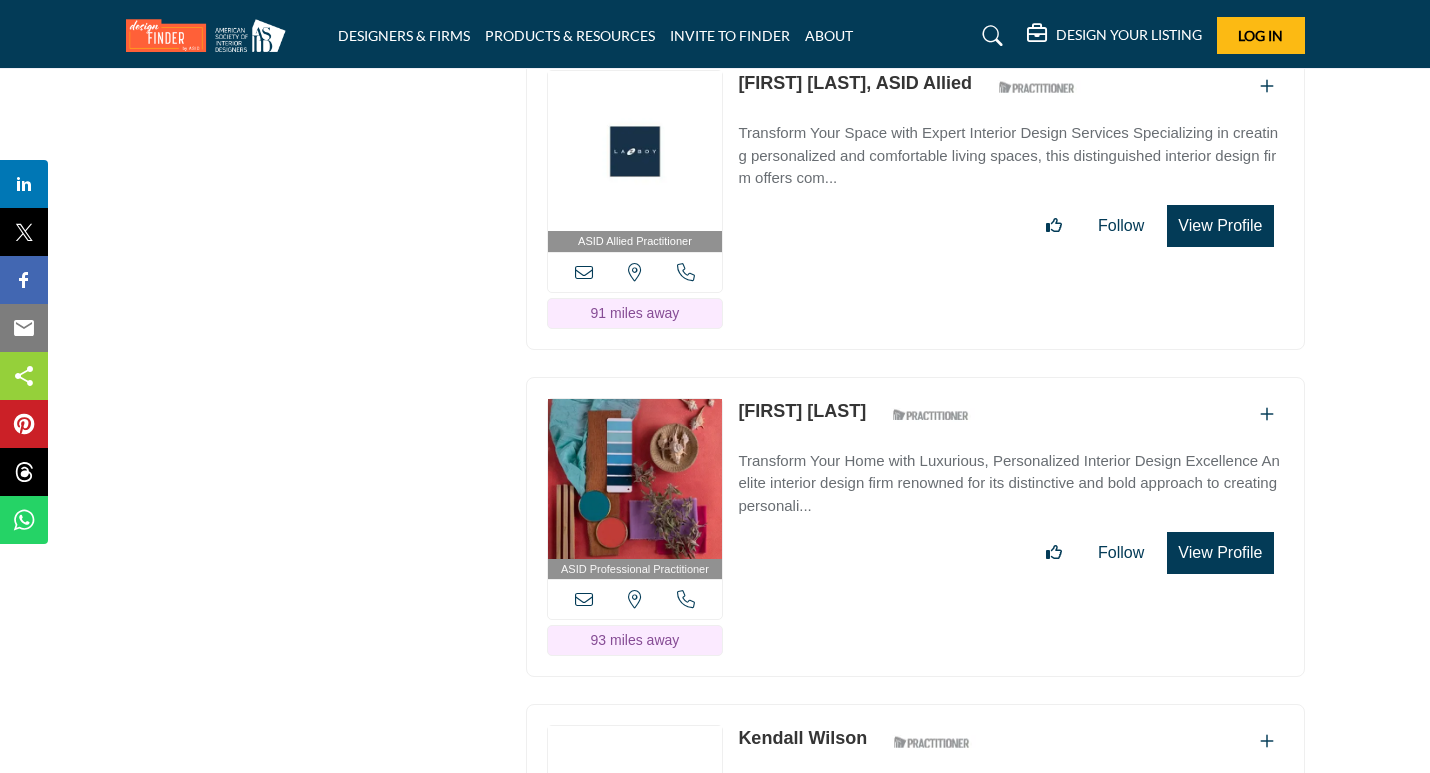 click on "[FIRST] [LAST]" at bounding box center (802, 411) 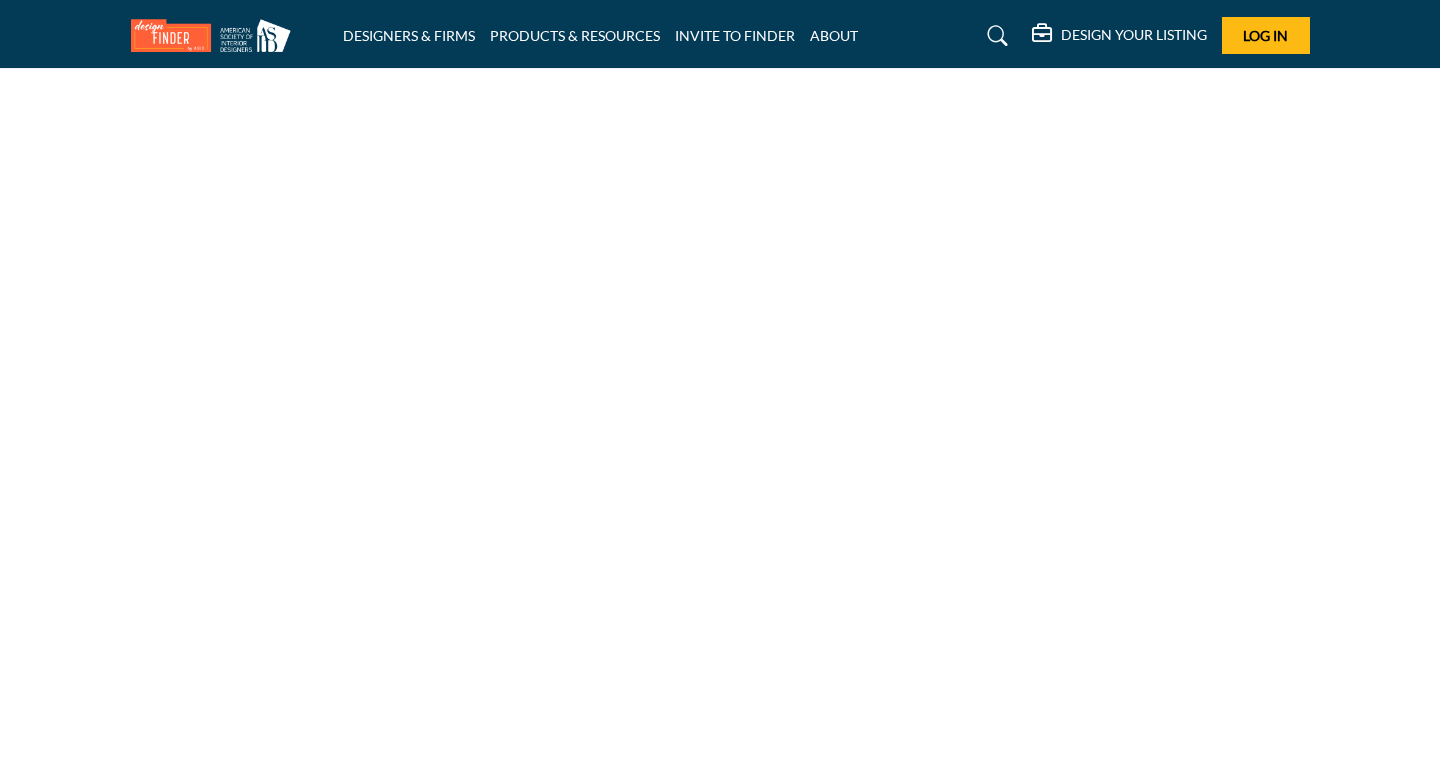 scroll, scrollTop: 0, scrollLeft: 0, axis: both 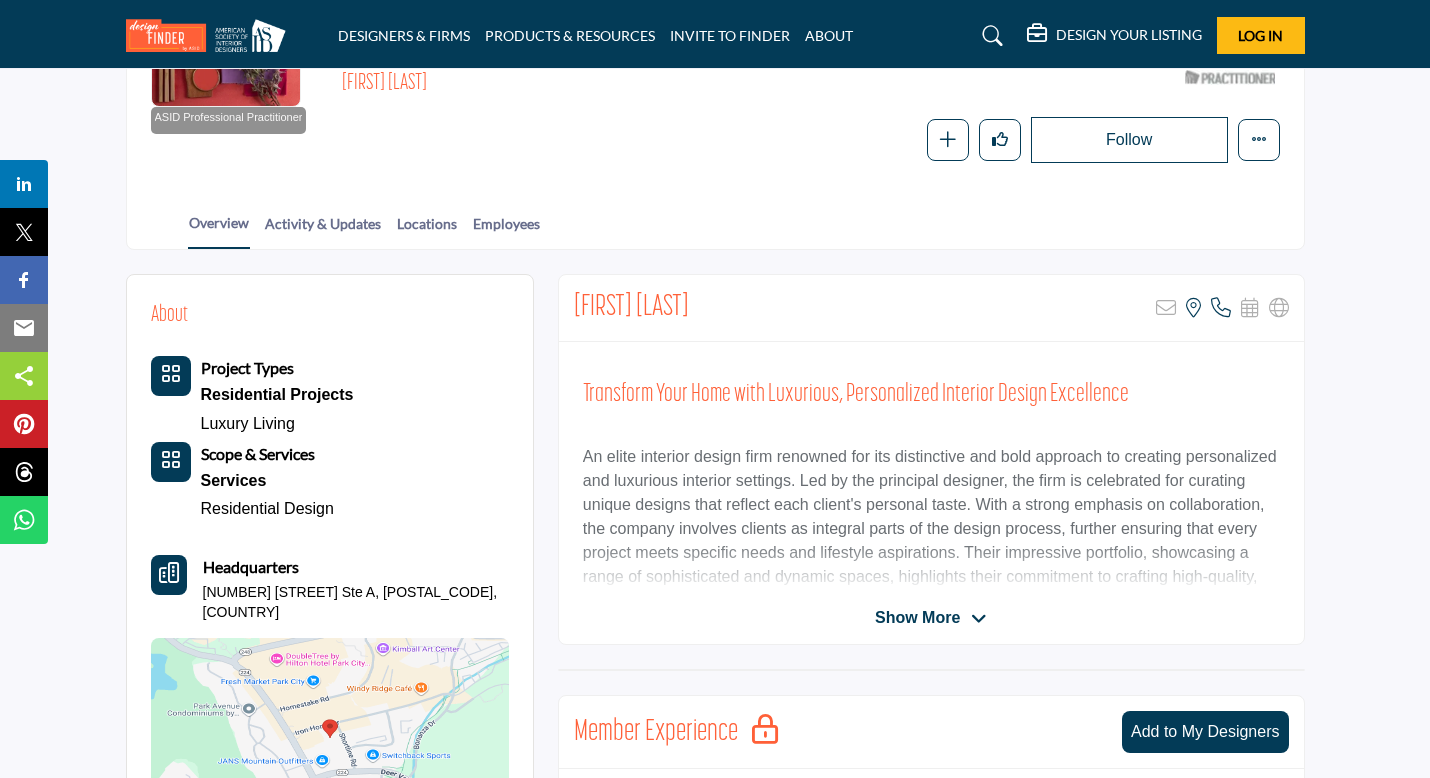 click on "[FIRST] [LAST]
Sorry, but this listing is on a subscription plan which does not allow users to contact them via email
View the location of this listing" at bounding box center (931, 459) 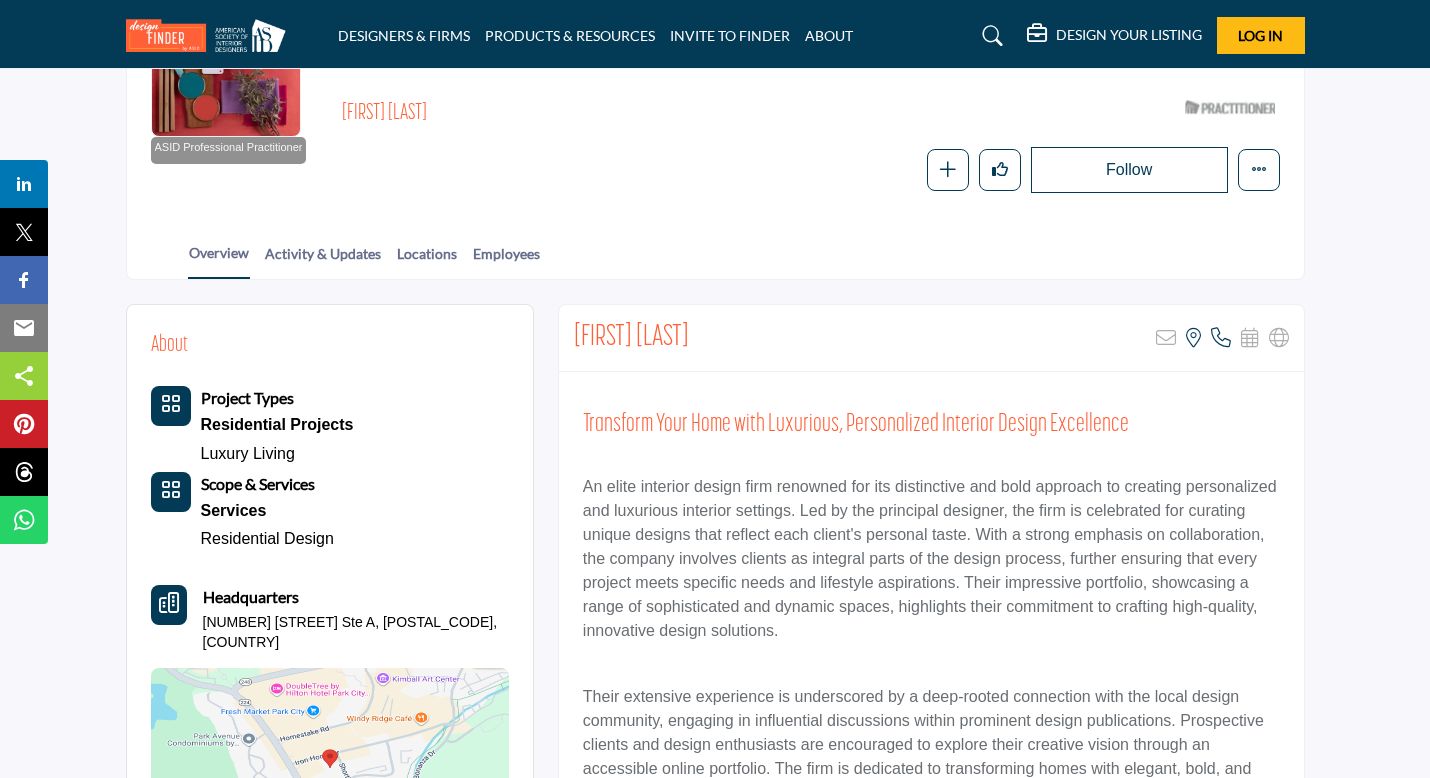 scroll, scrollTop: 0, scrollLeft: 0, axis: both 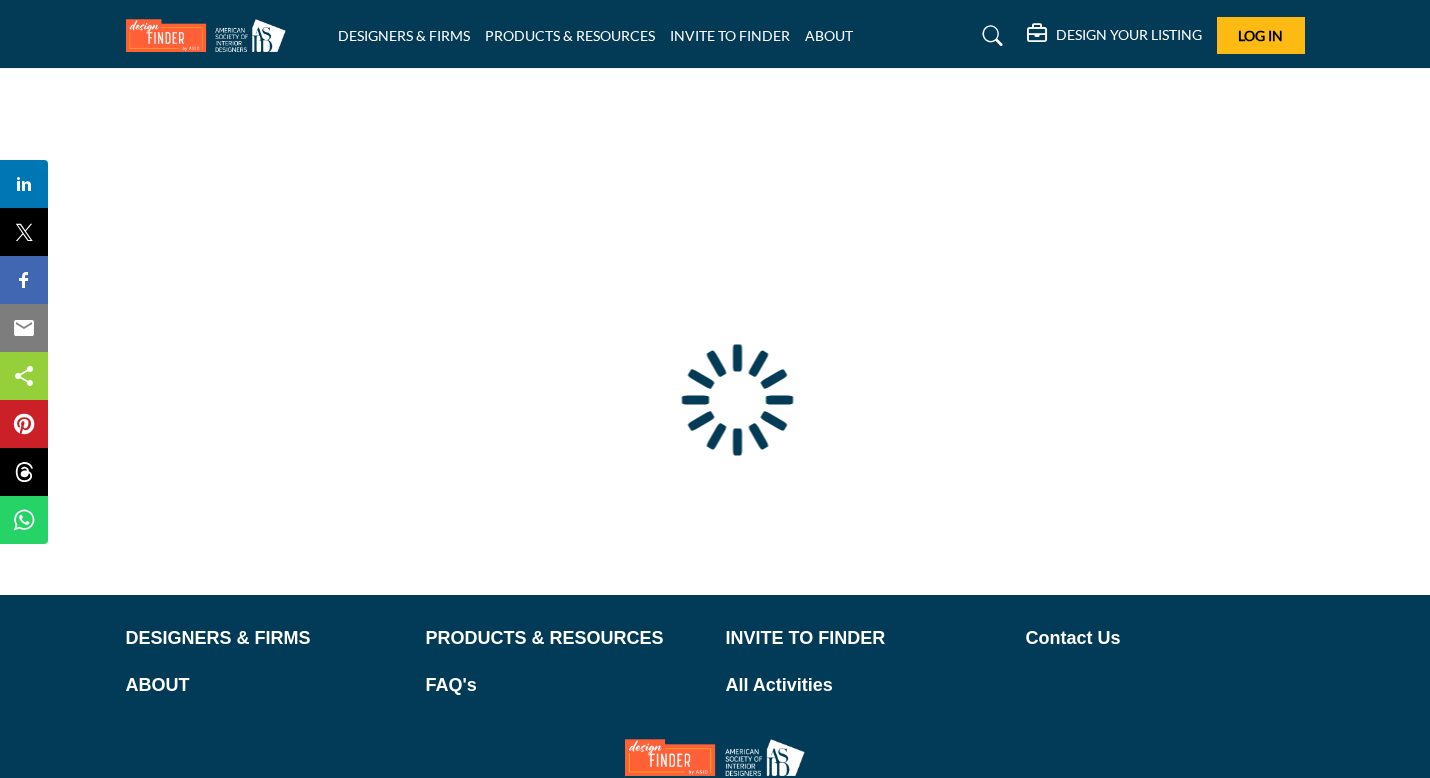 type on "**********" 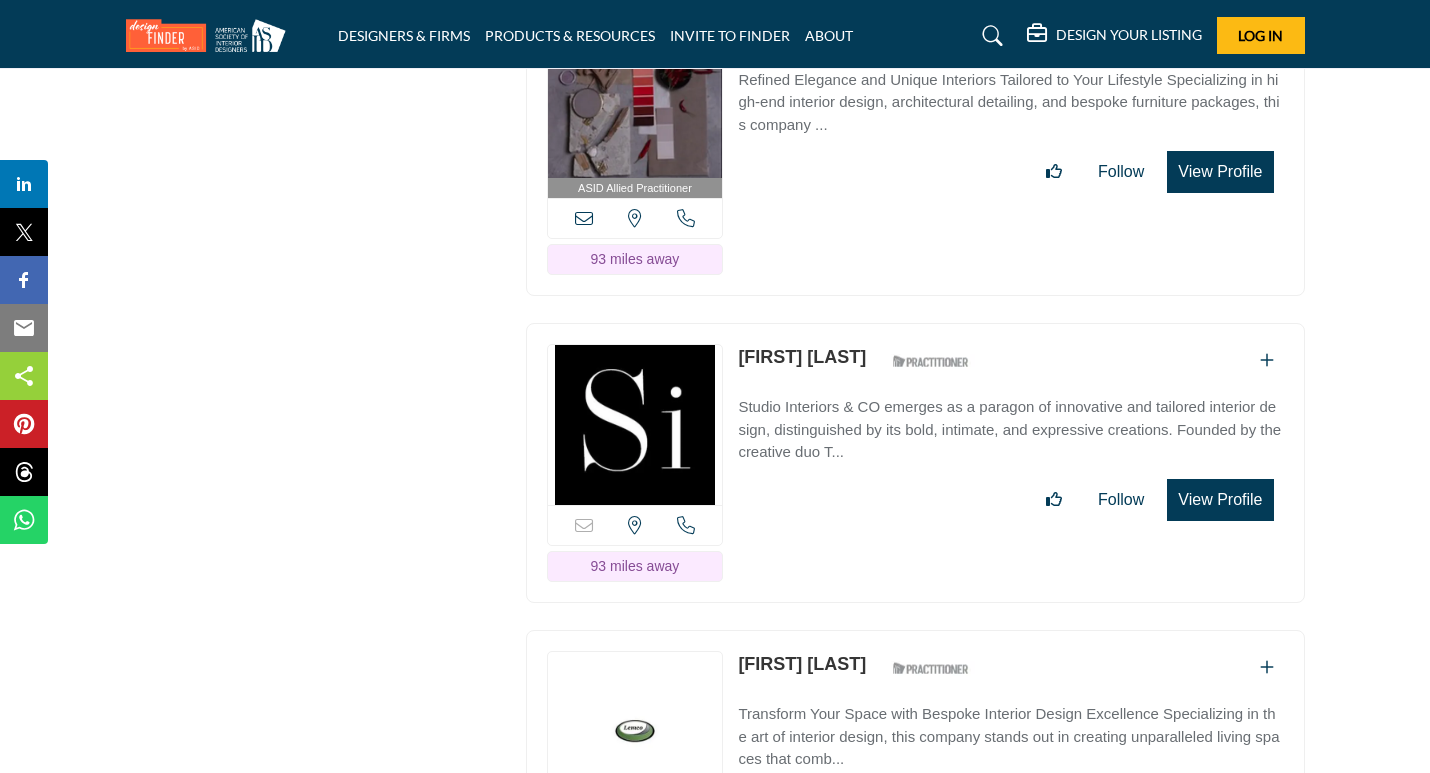 scroll, scrollTop: 4024, scrollLeft: 0, axis: vertical 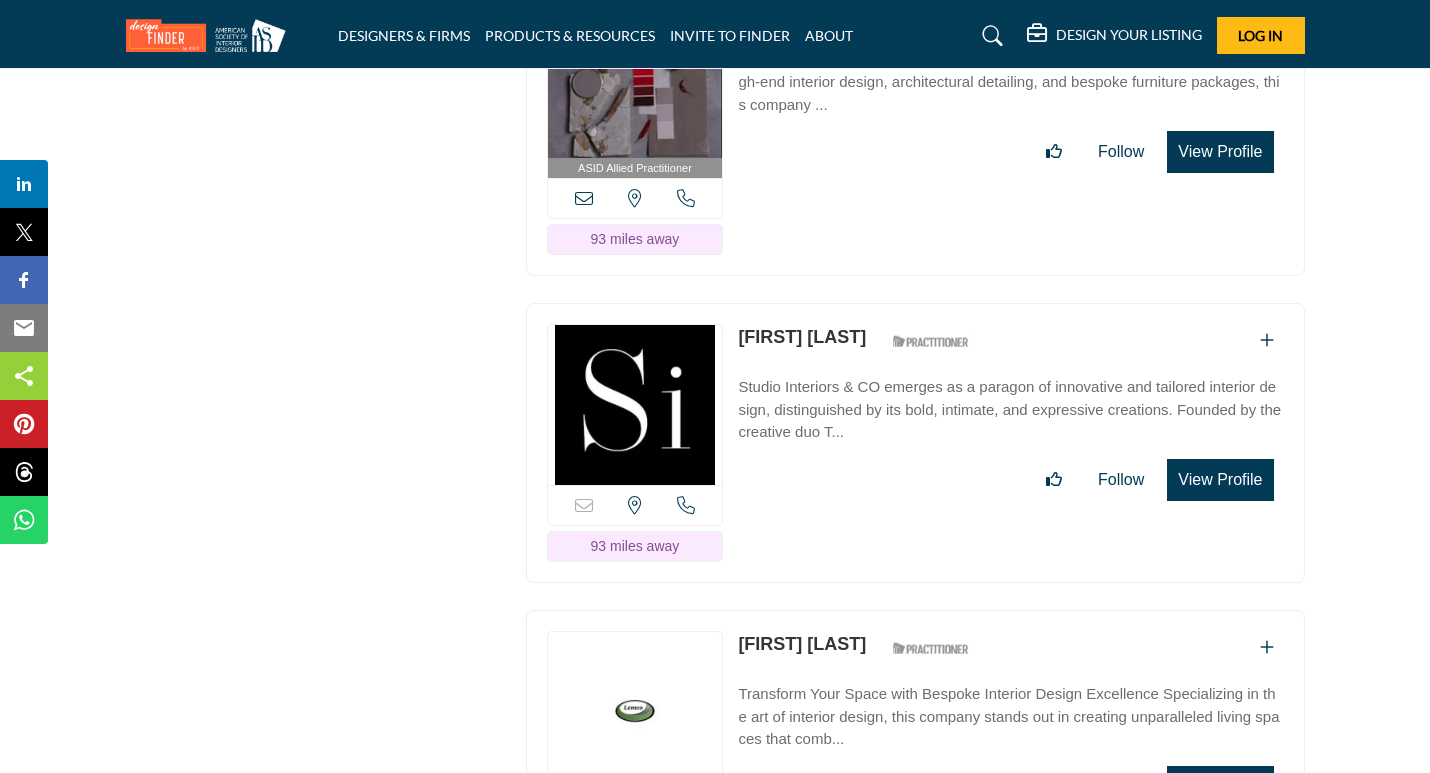 click on "[FIRST] [LAST]" at bounding box center [802, 337] 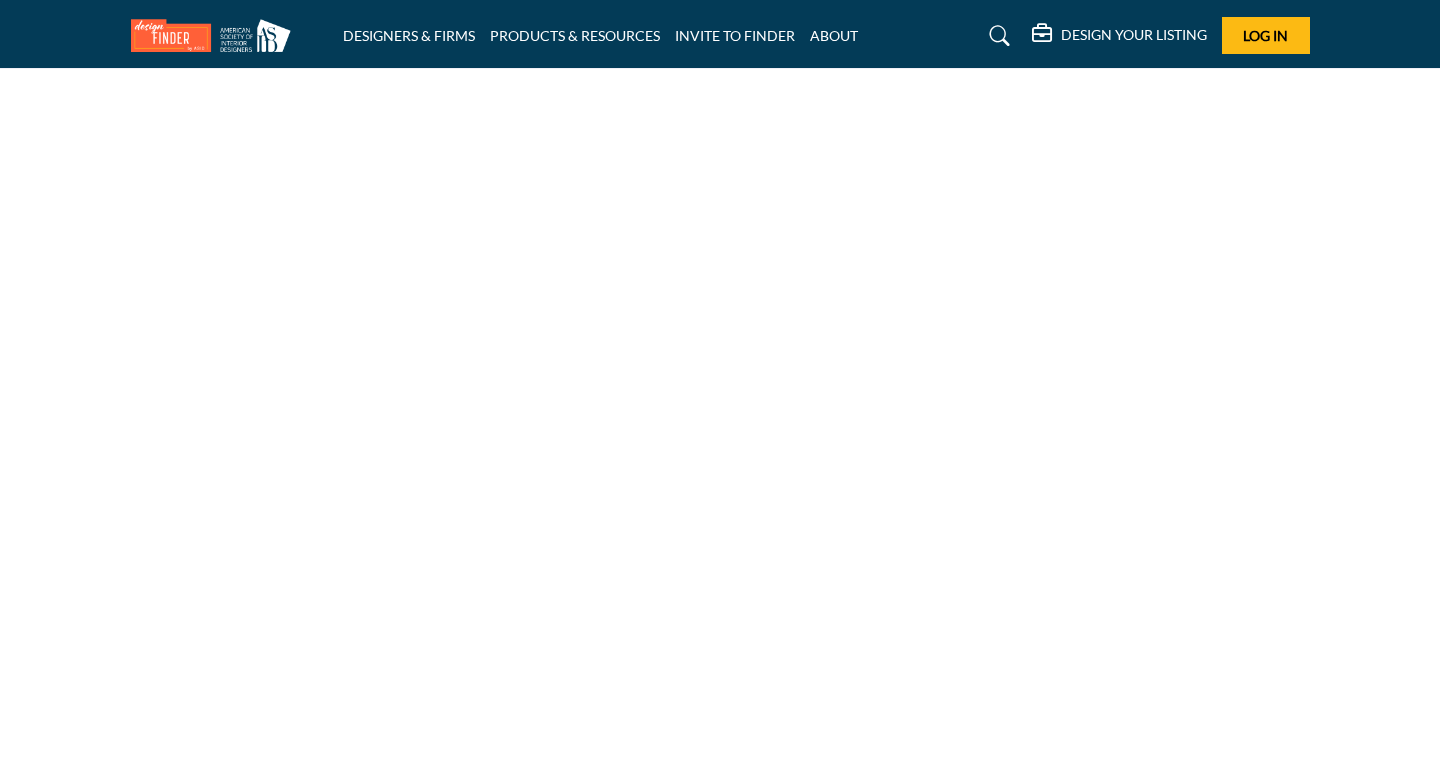 scroll, scrollTop: 0, scrollLeft: 0, axis: both 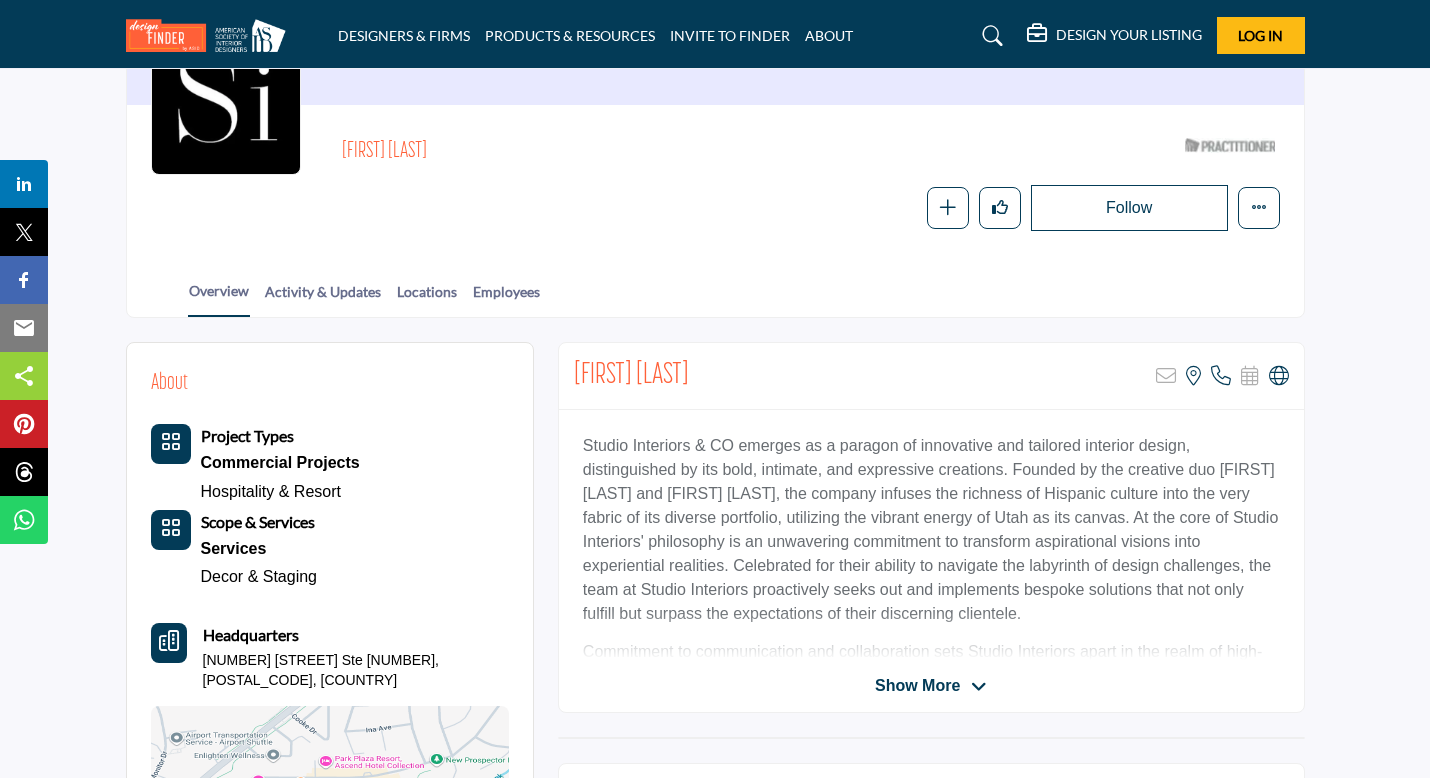click on "Tam Taggart
Sorry, but this listing is on a subscription plan which does not allow users to contact them via email
View the location of this listing
Call Number" at bounding box center [931, 527] 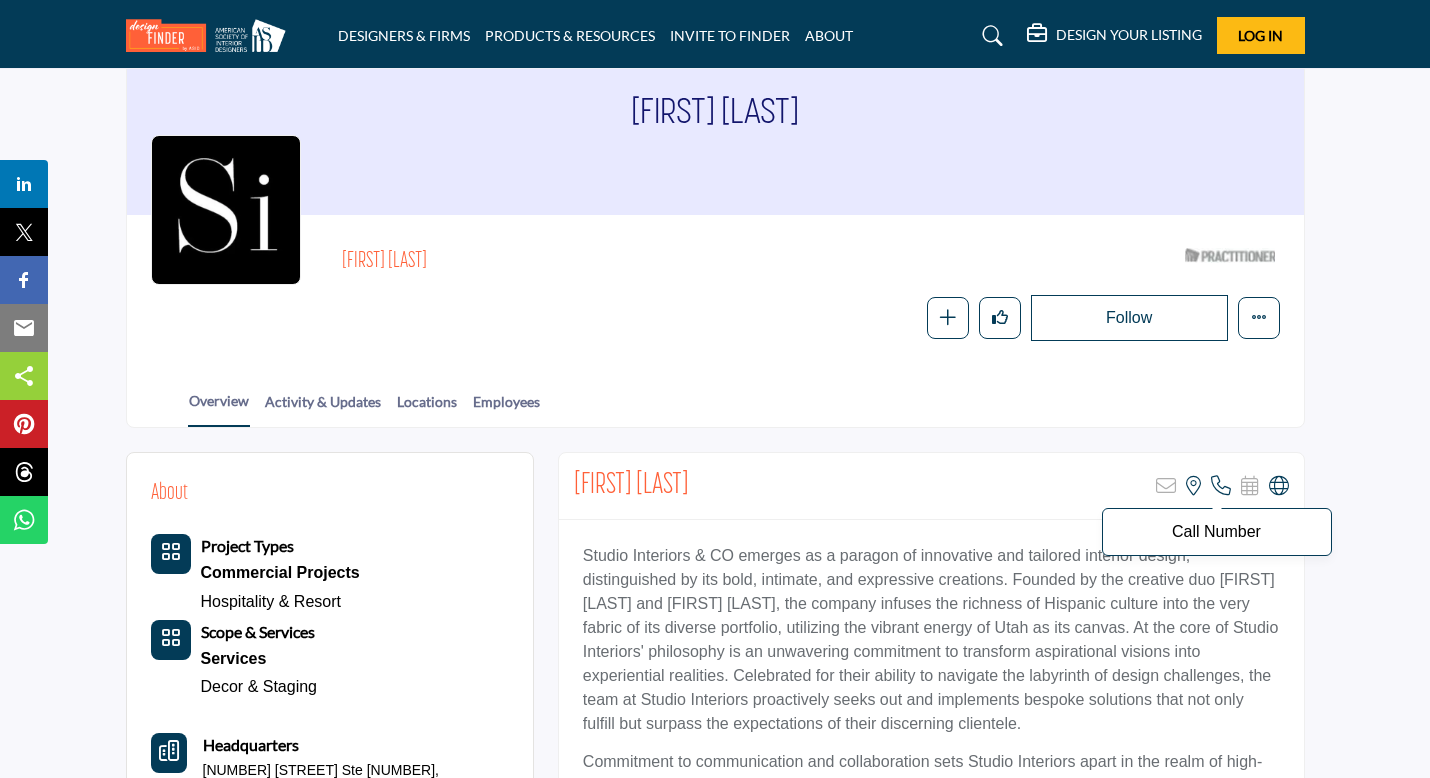 scroll, scrollTop: 111, scrollLeft: 0, axis: vertical 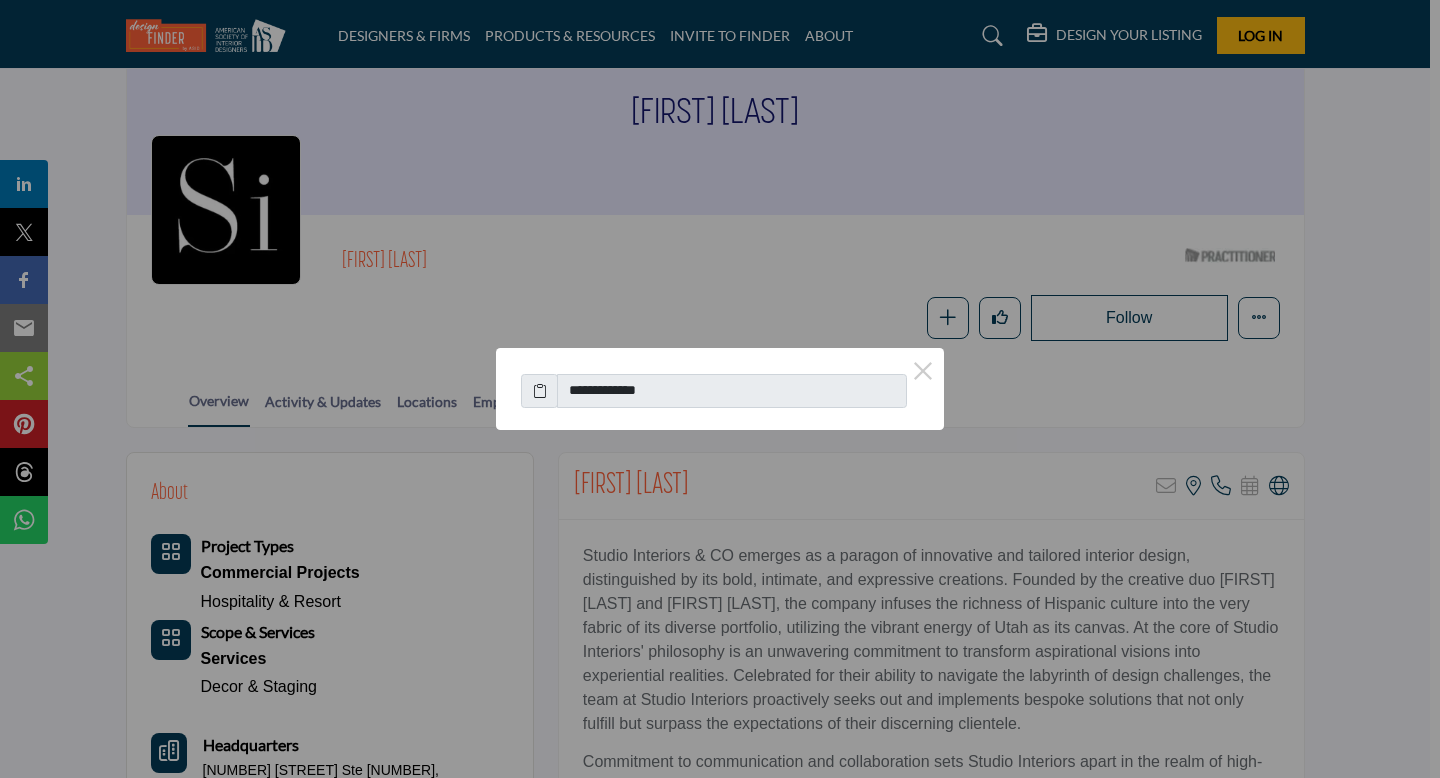 click on "**********" at bounding box center [720, 389] 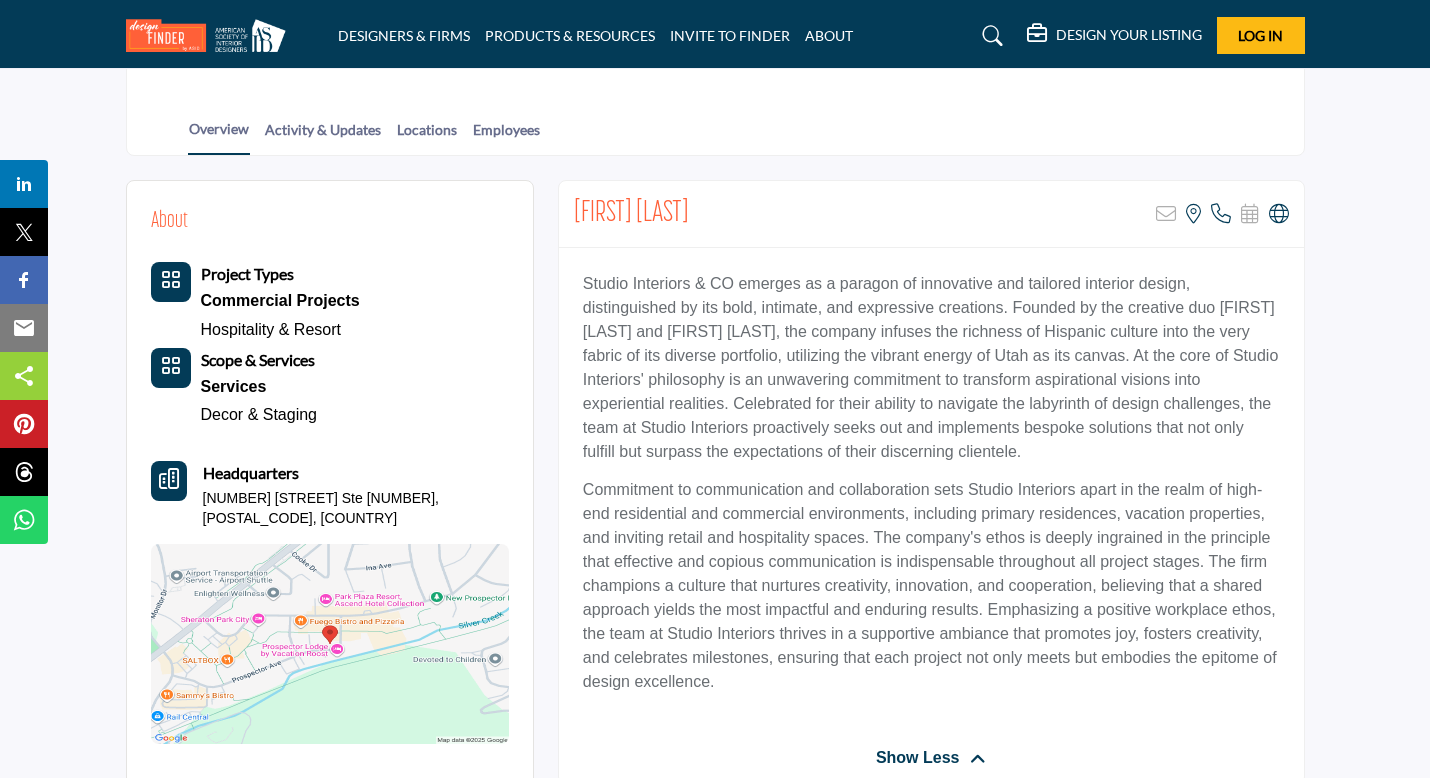 scroll, scrollTop: 380, scrollLeft: 0, axis: vertical 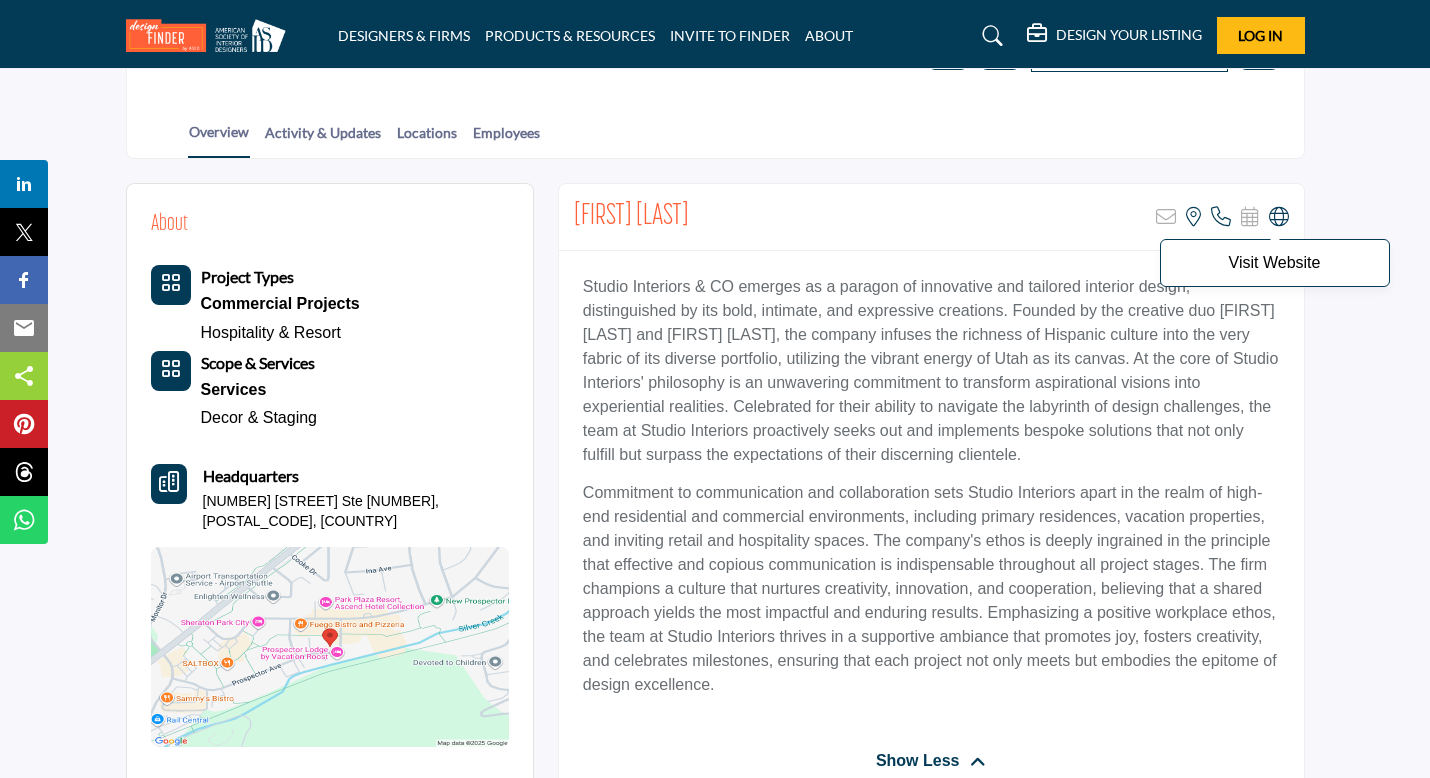 click at bounding box center (1279, 217) 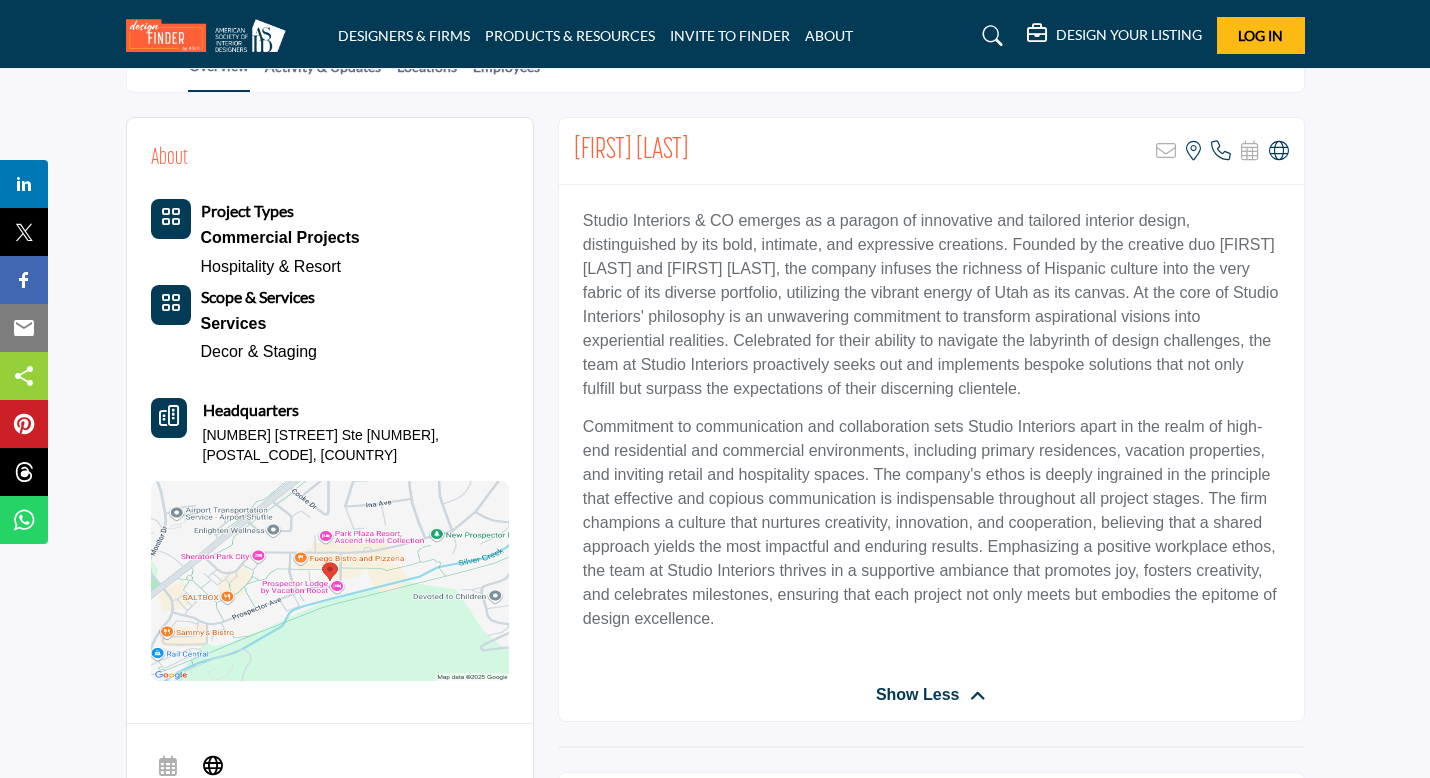 scroll, scrollTop: 481, scrollLeft: 0, axis: vertical 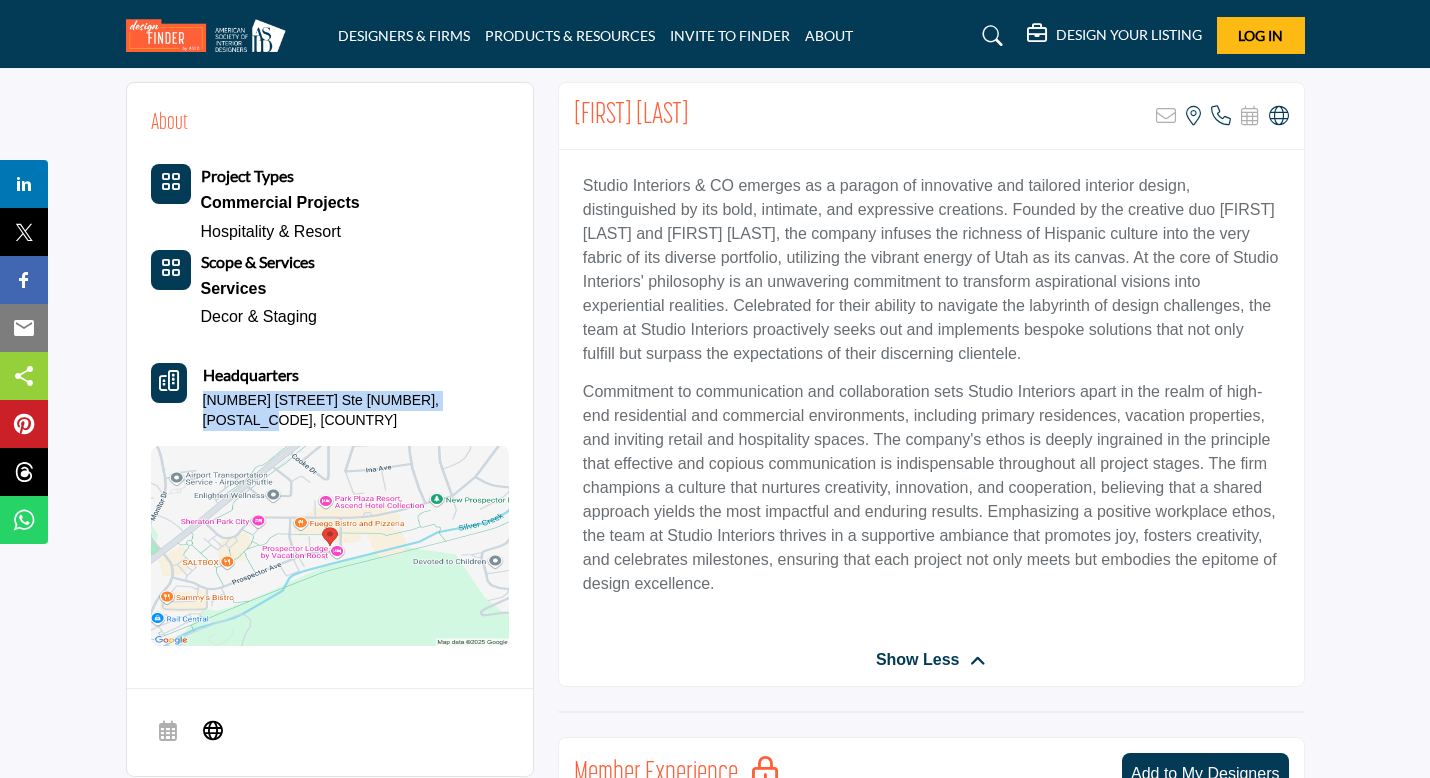 drag, startPoint x: 205, startPoint y: 398, endPoint x: 480, endPoint y: 402, distance: 275.02908 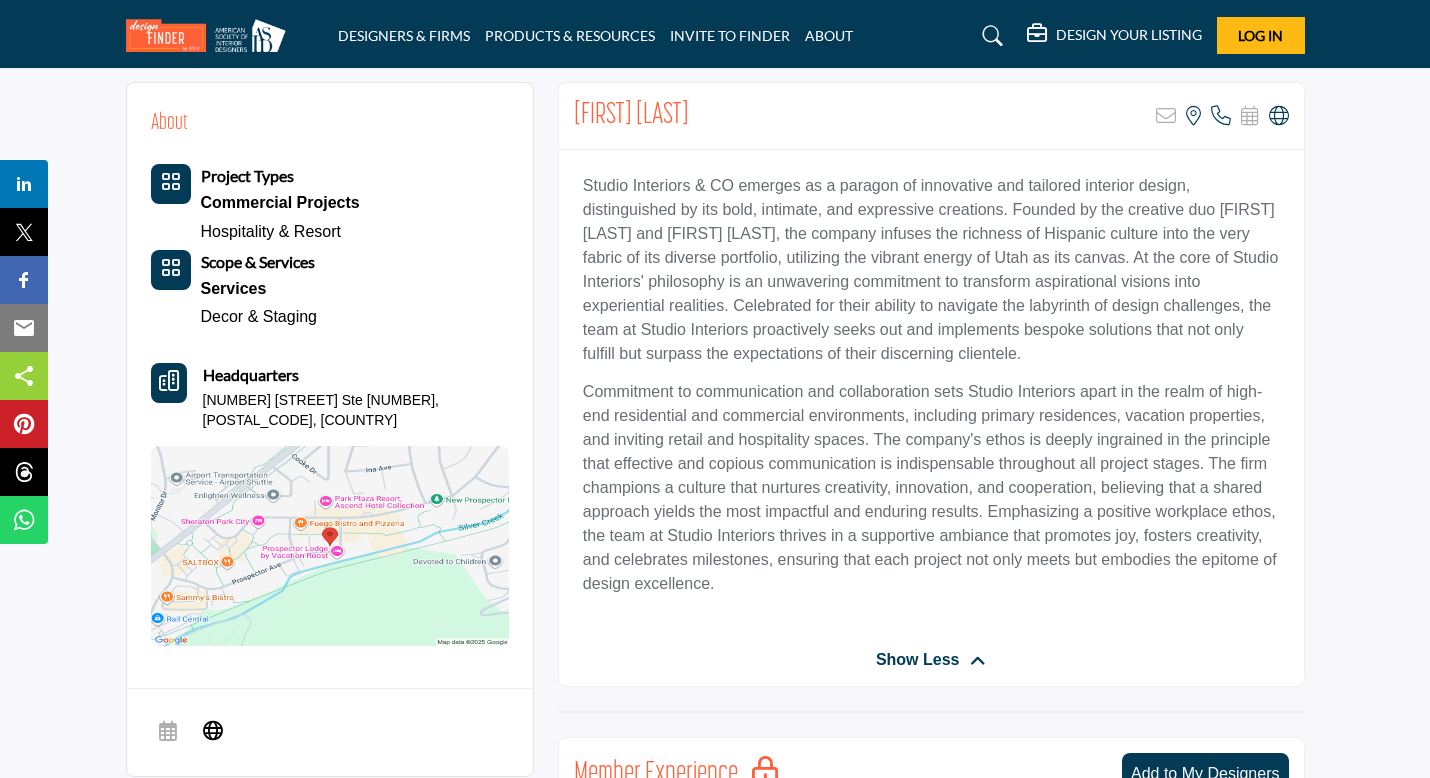 click on "2078 Prospector Ave Ste 4, 84060-7587, USA" at bounding box center [356, 410] 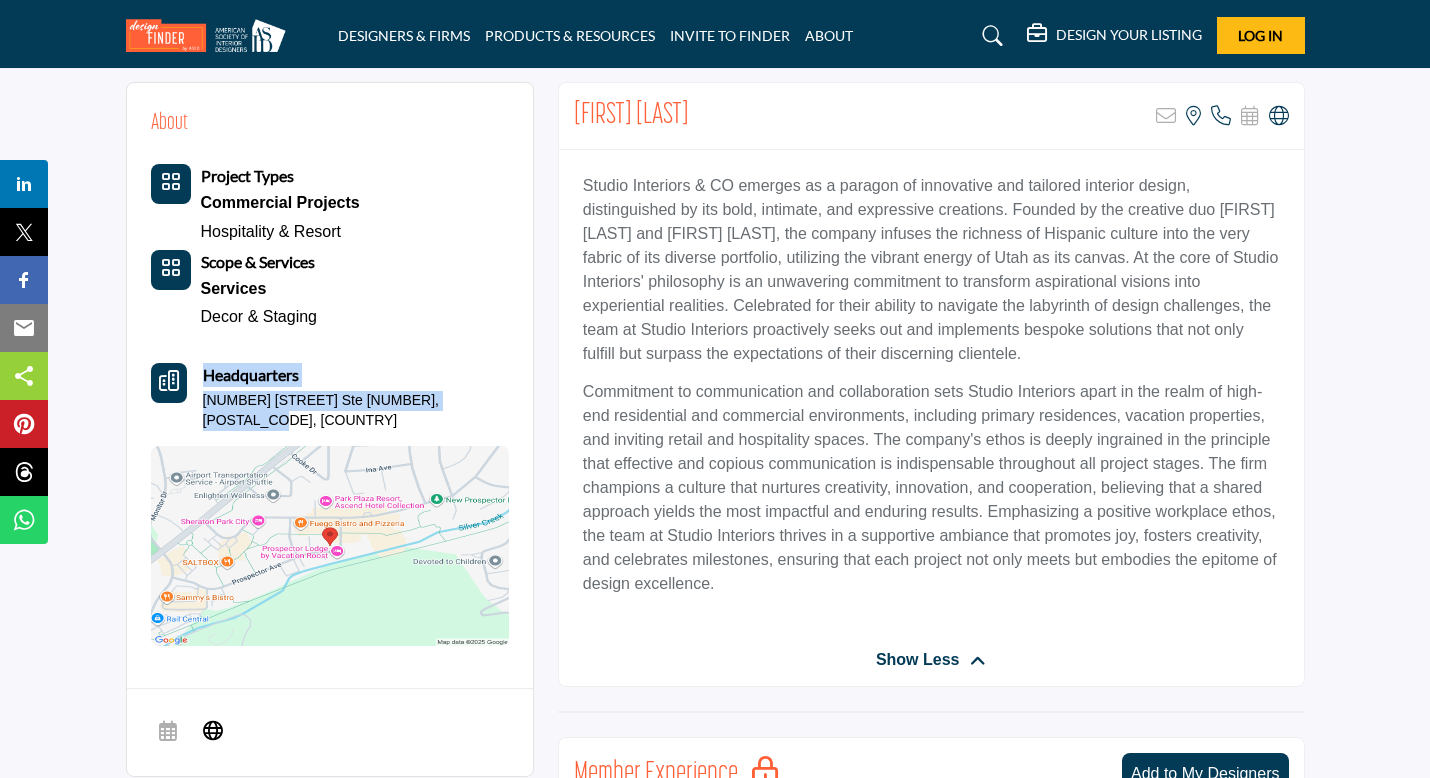 drag, startPoint x: 495, startPoint y: 396, endPoint x: 197, endPoint y: 396, distance: 298 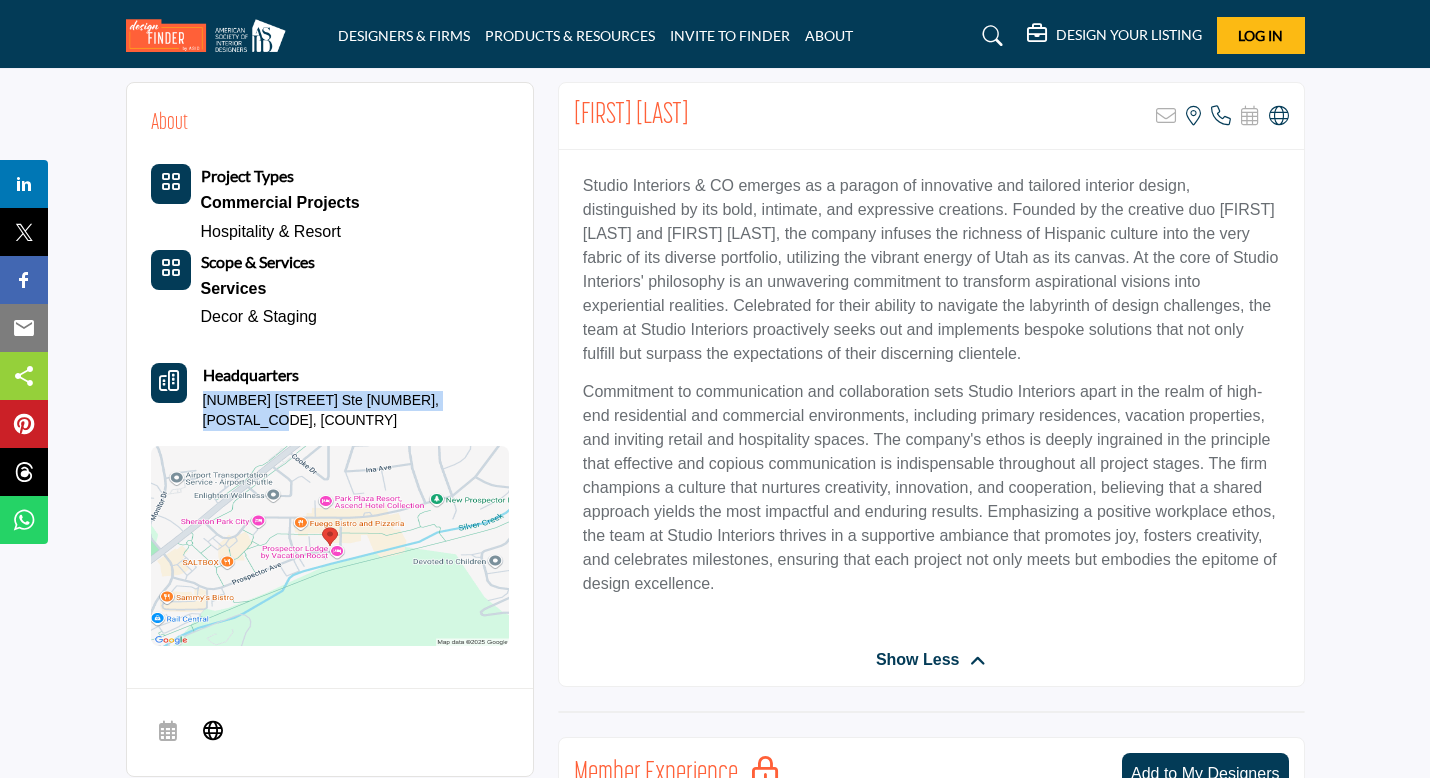 drag, startPoint x: 203, startPoint y: 395, endPoint x: 501, endPoint y: 406, distance: 298.20294 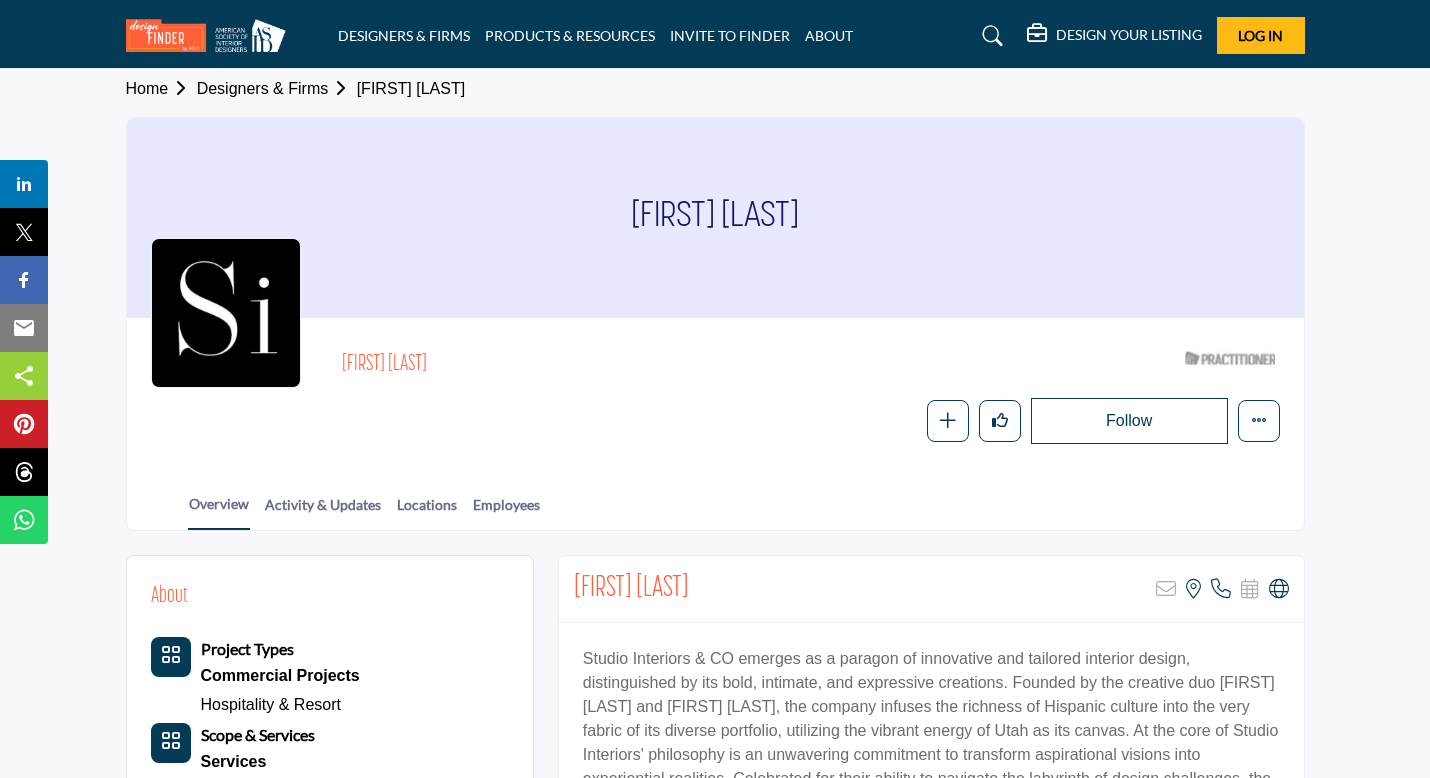 scroll, scrollTop: 0, scrollLeft: 0, axis: both 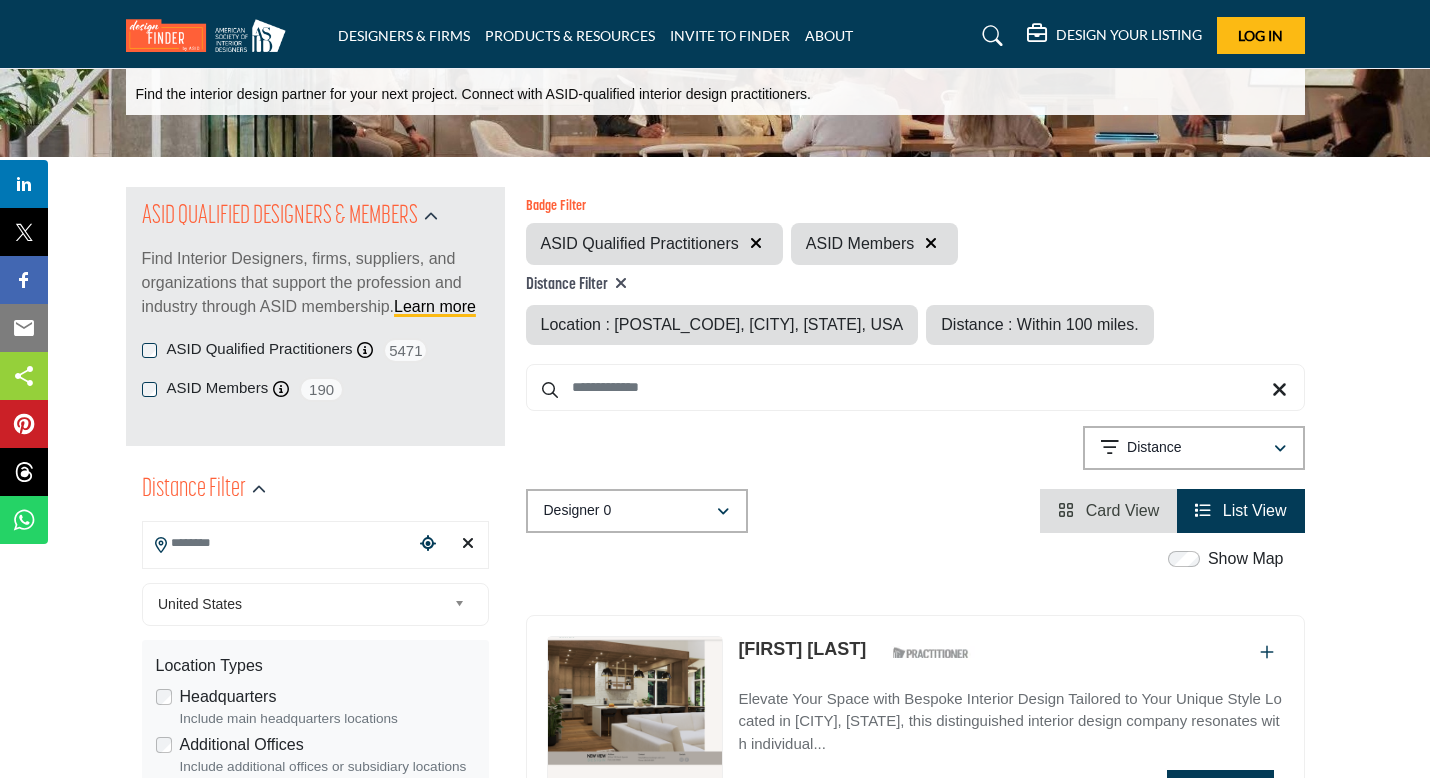 type on "**********" 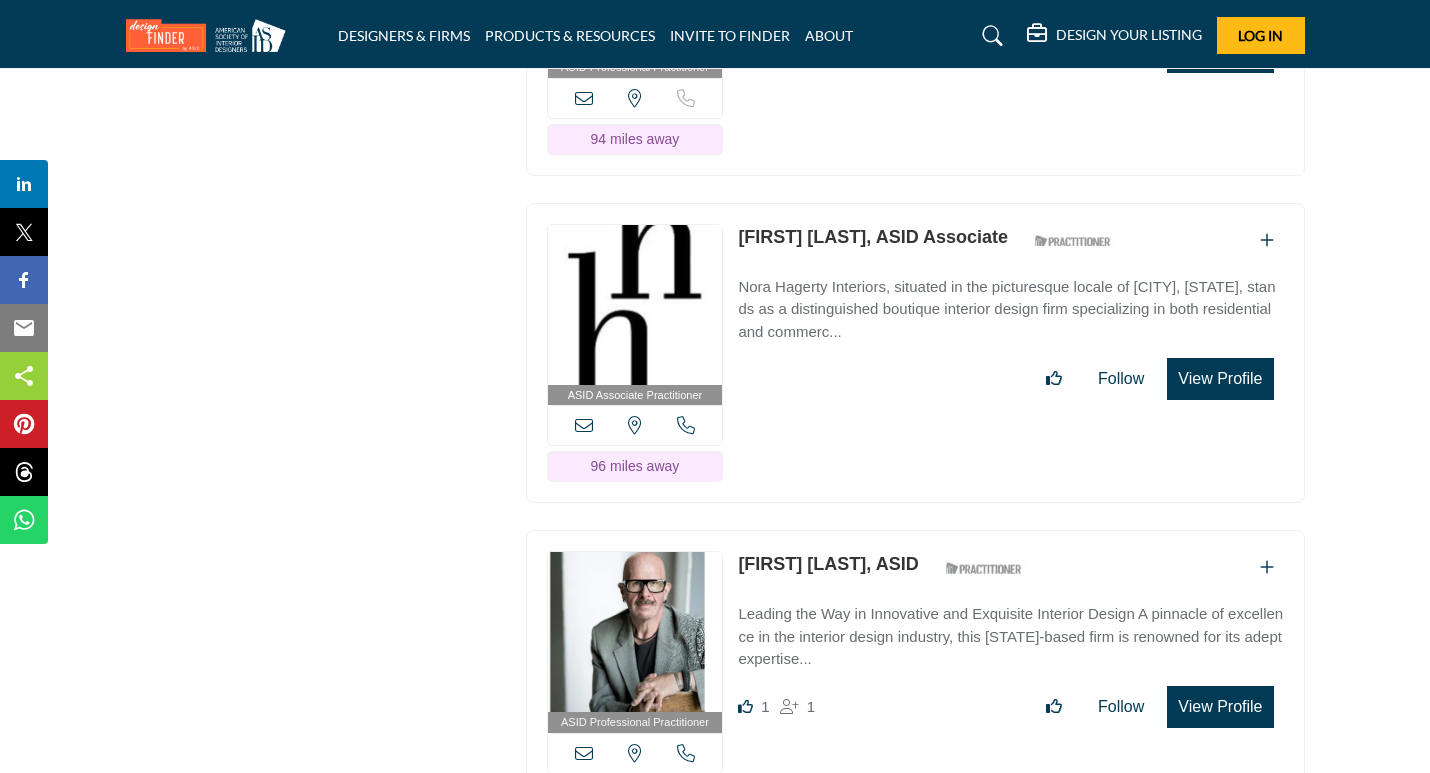 scroll, scrollTop: 5069, scrollLeft: 0, axis: vertical 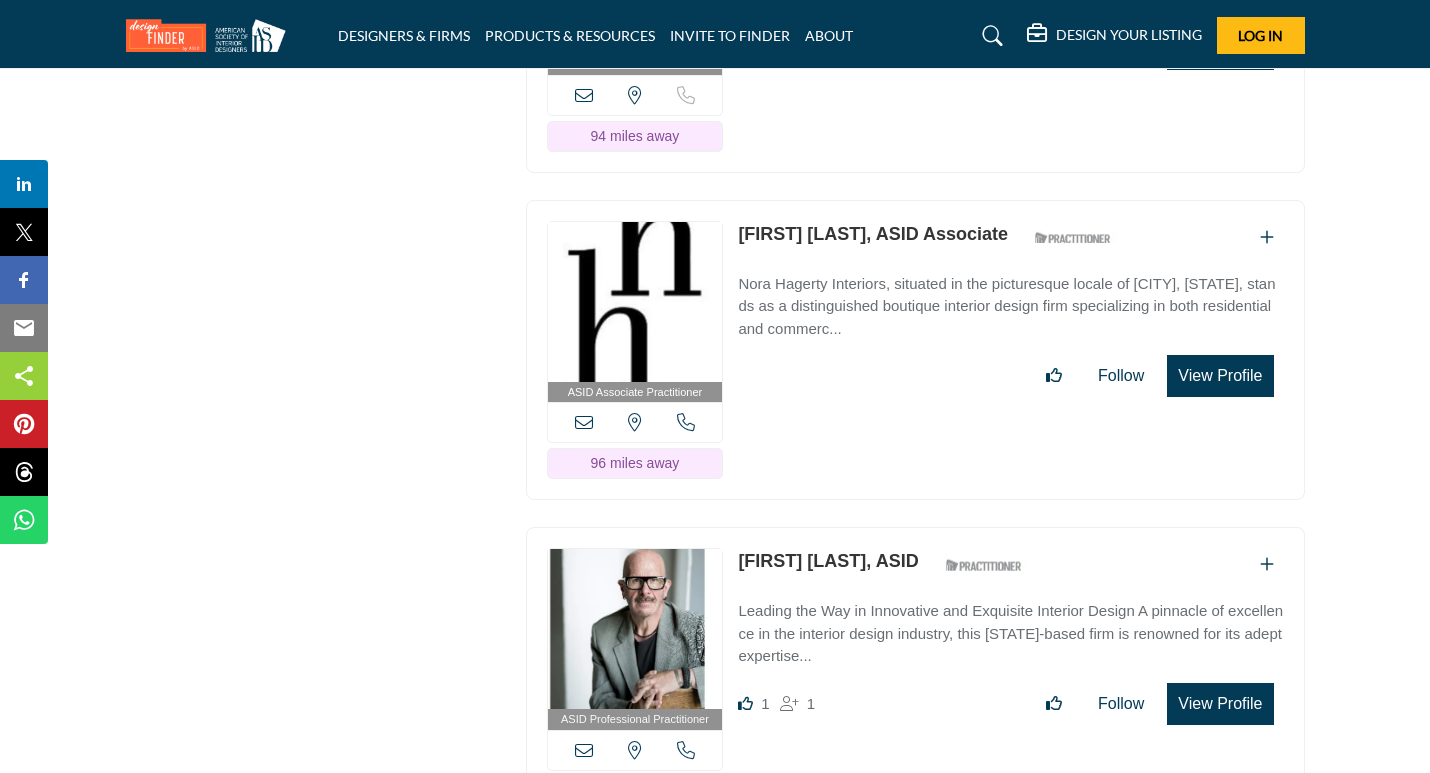 click on "[FIRST] [LAST], ASID" at bounding box center (828, 561) 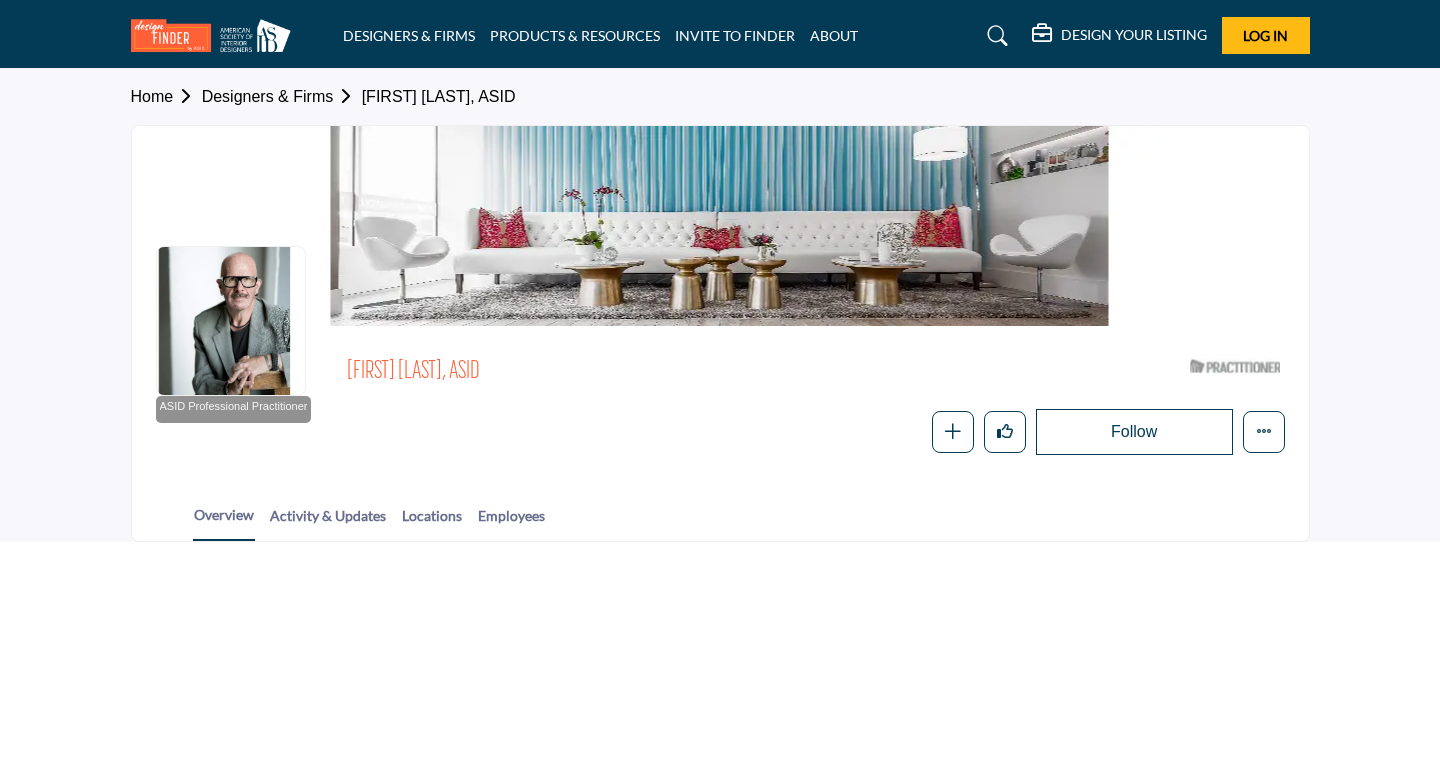 scroll, scrollTop: 0, scrollLeft: 0, axis: both 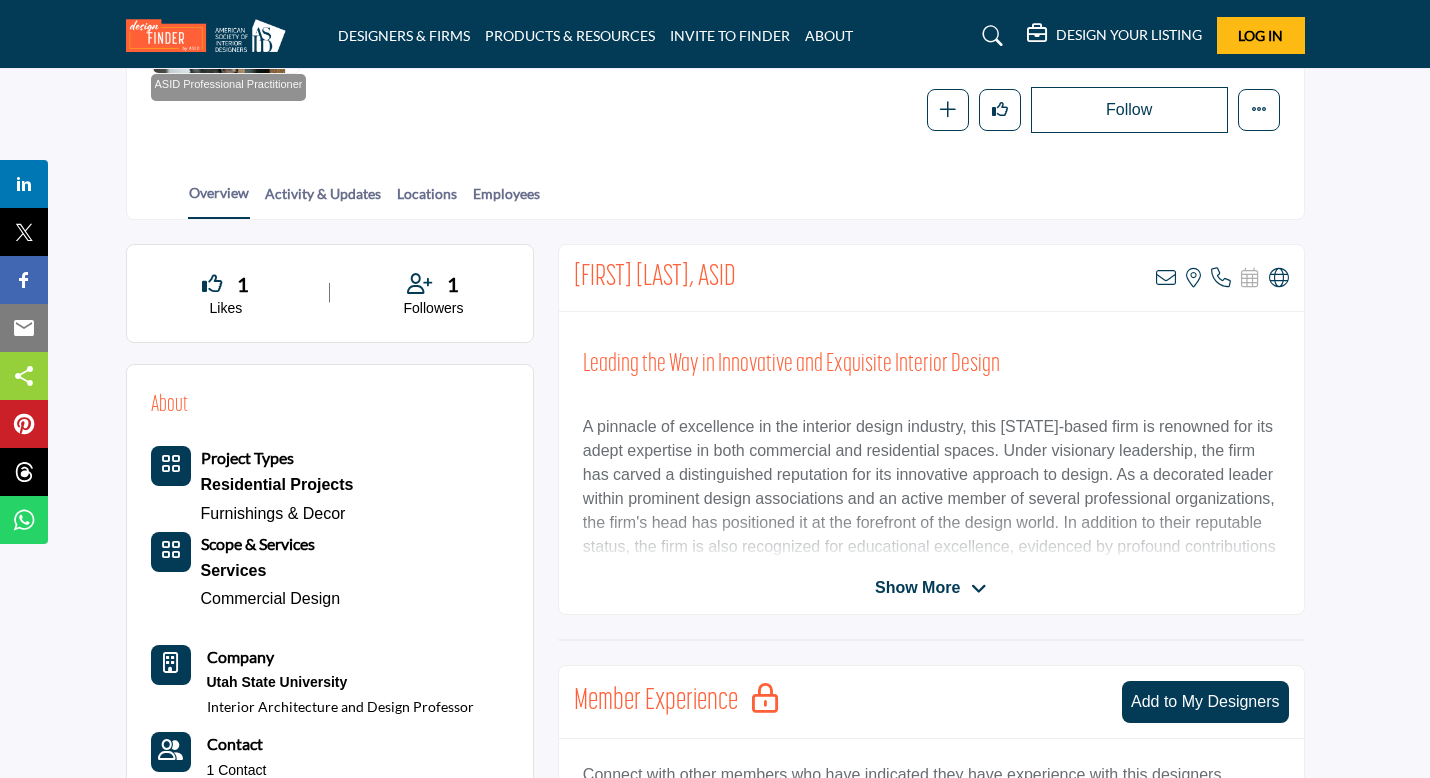 click on "Show More" at bounding box center [917, 588] 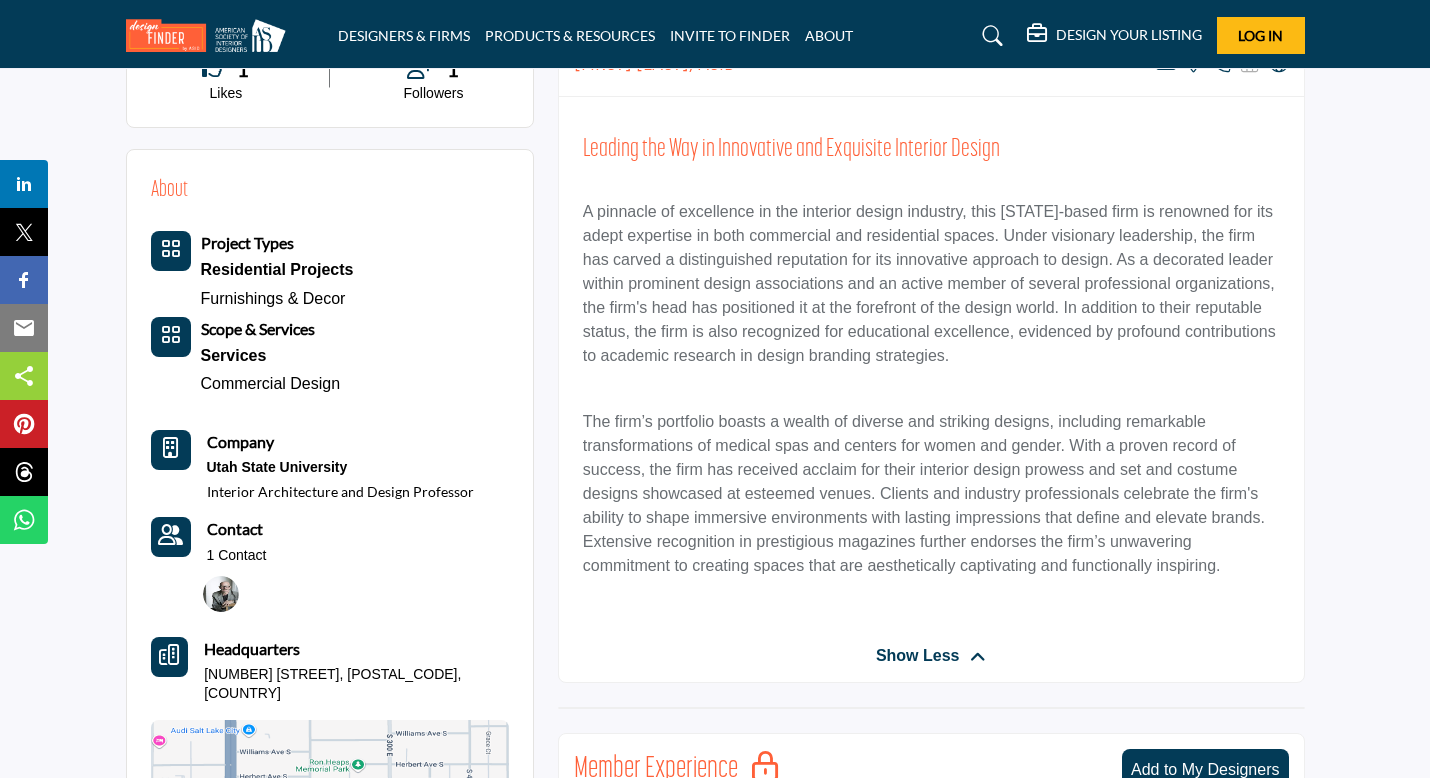 scroll, scrollTop: 536, scrollLeft: 0, axis: vertical 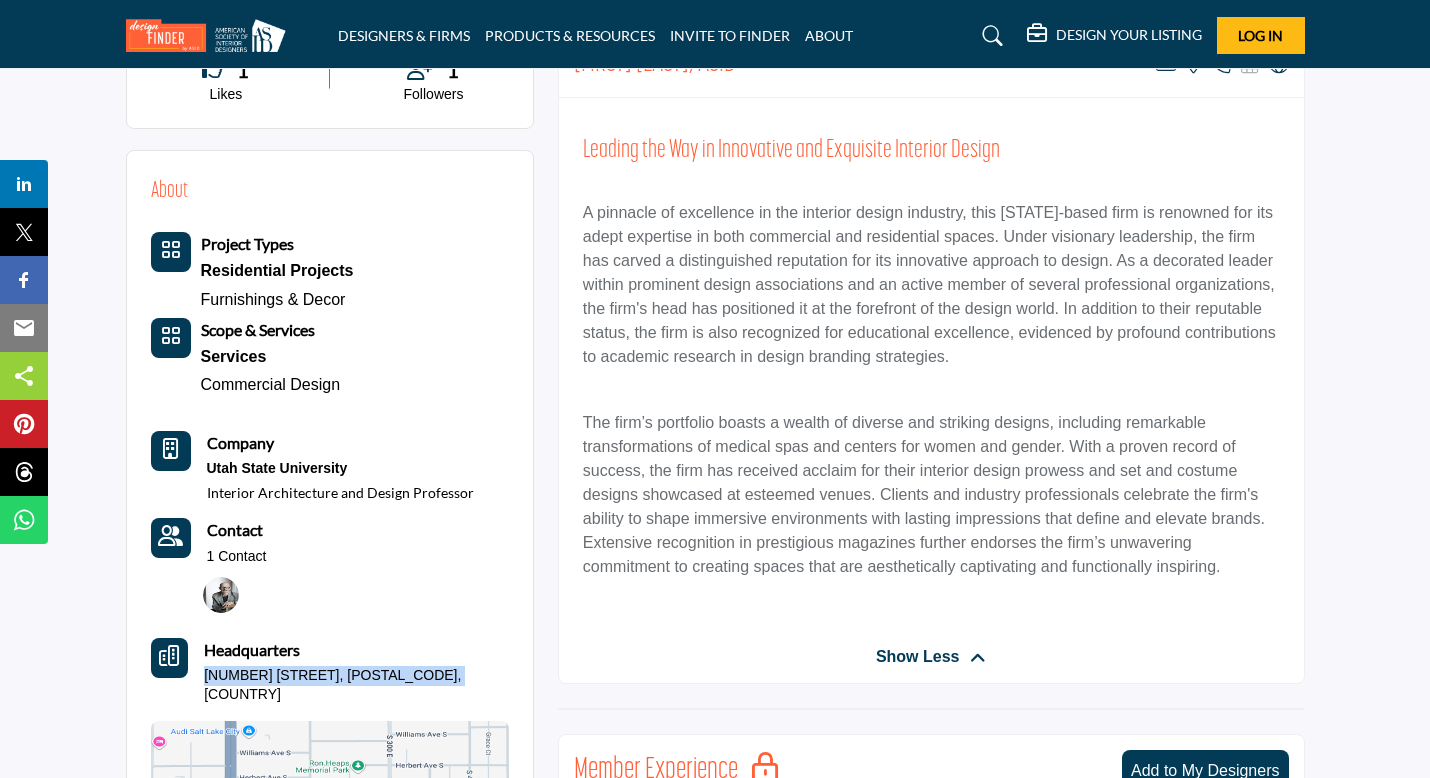 drag, startPoint x: 201, startPoint y: 673, endPoint x: 470, endPoint y: 672, distance: 269.00186 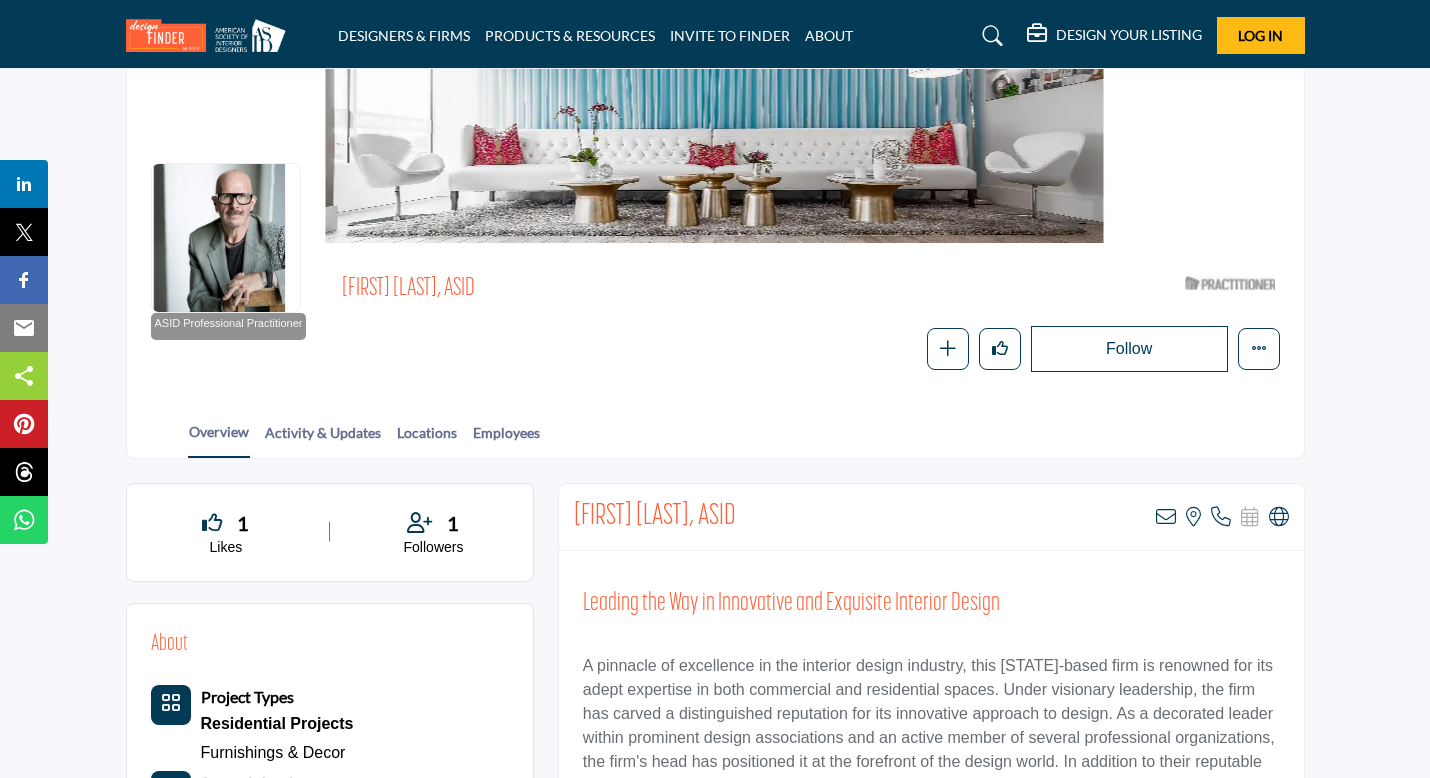 scroll, scrollTop: 0, scrollLeft: 0, axis: both 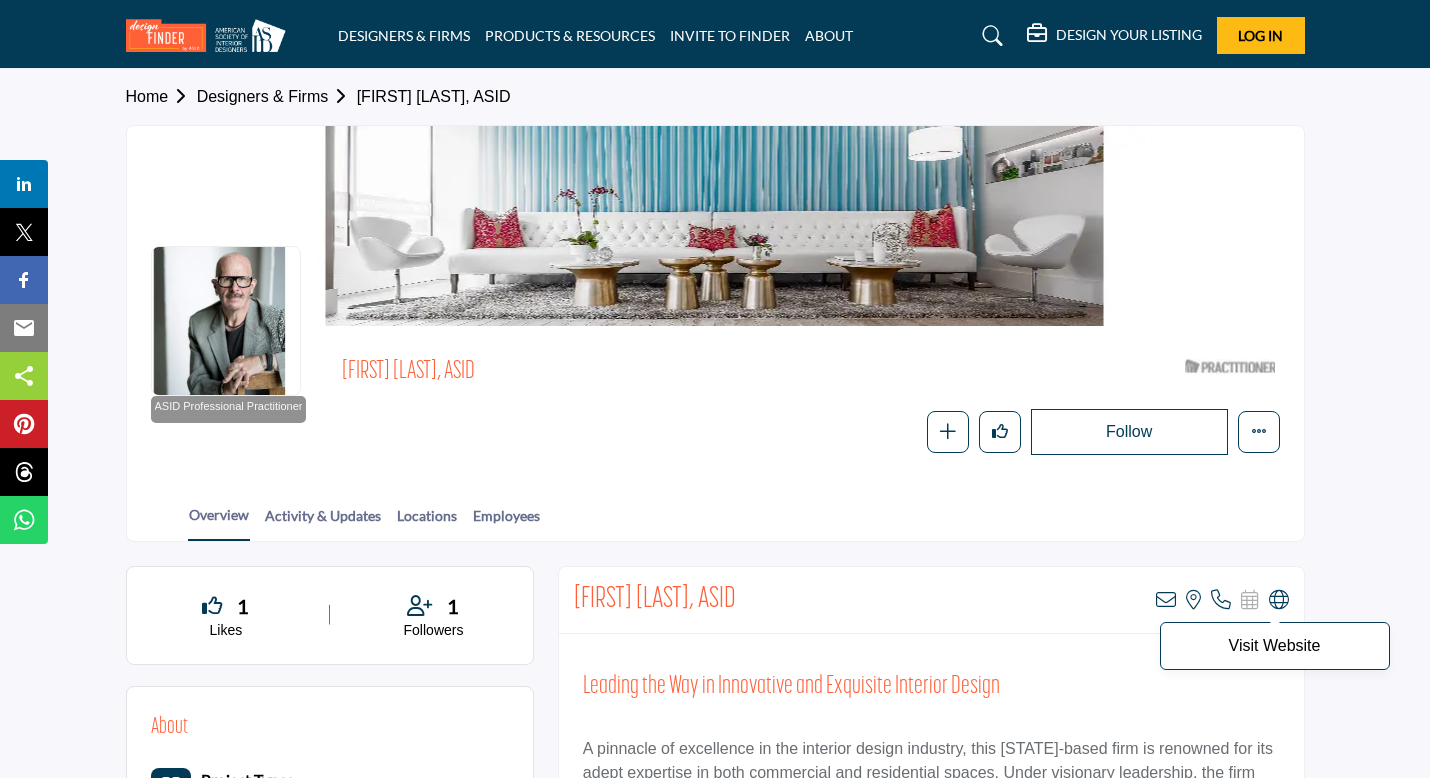 click at bounding box center (1279, 600) 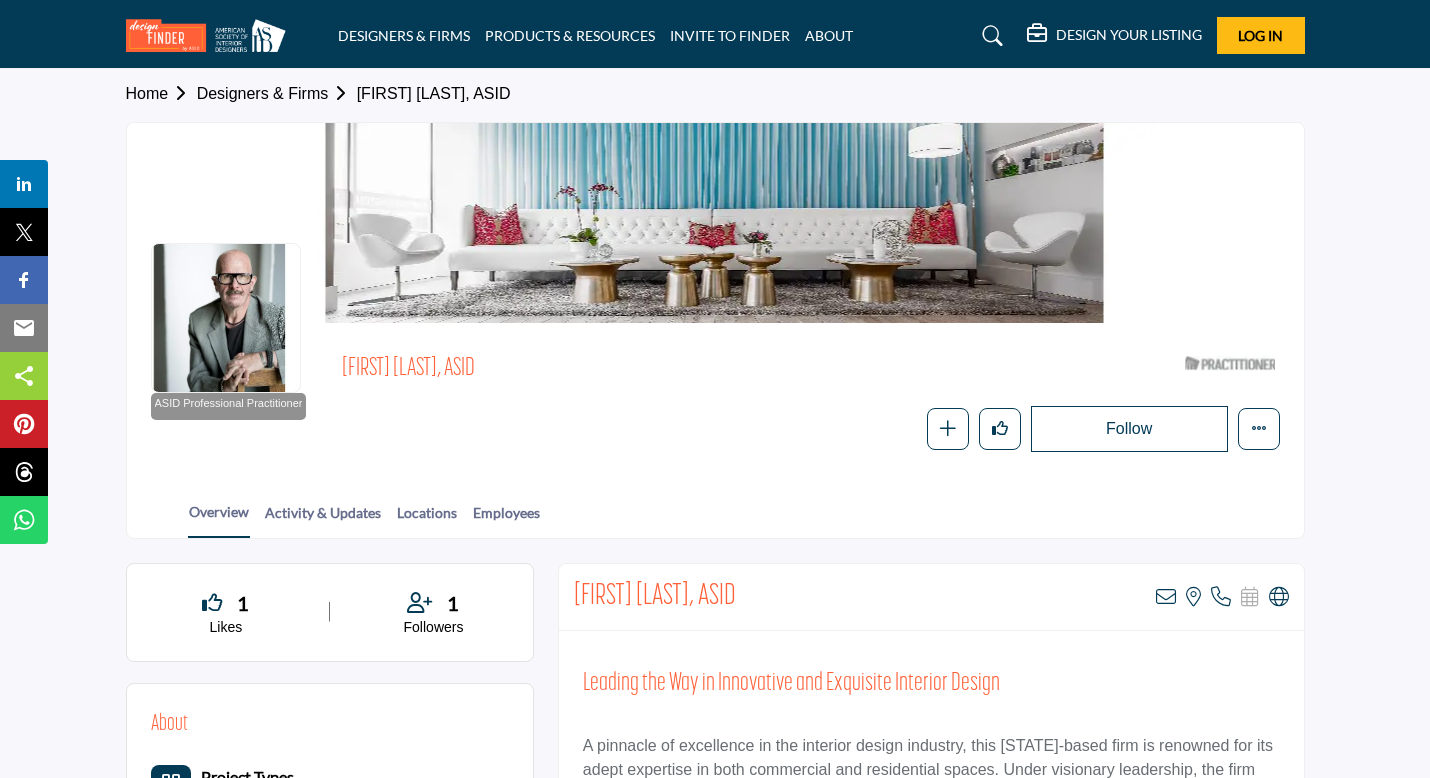 scroll, scrollTop: 0, scrollLeft: 0, axis: both 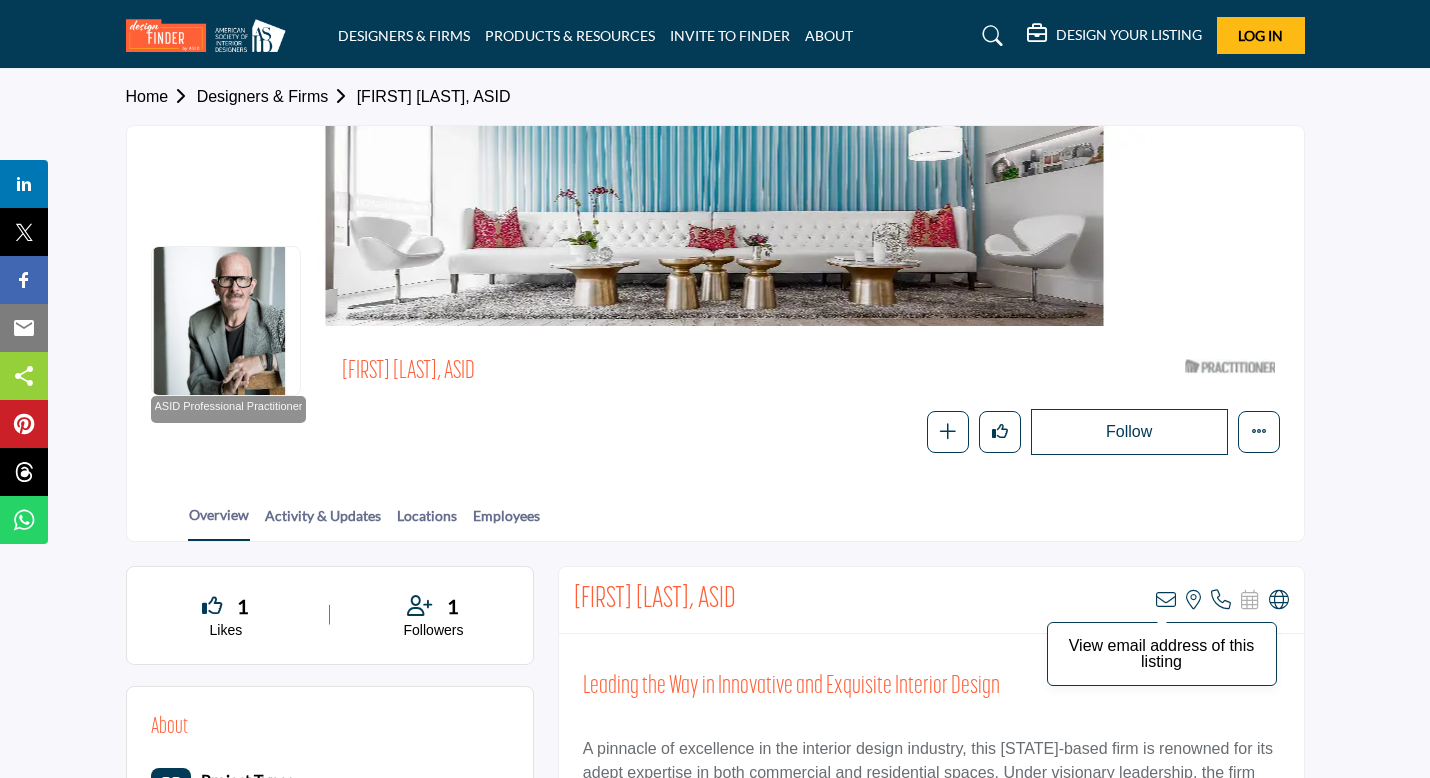 click at bounding box center [1166, 600] 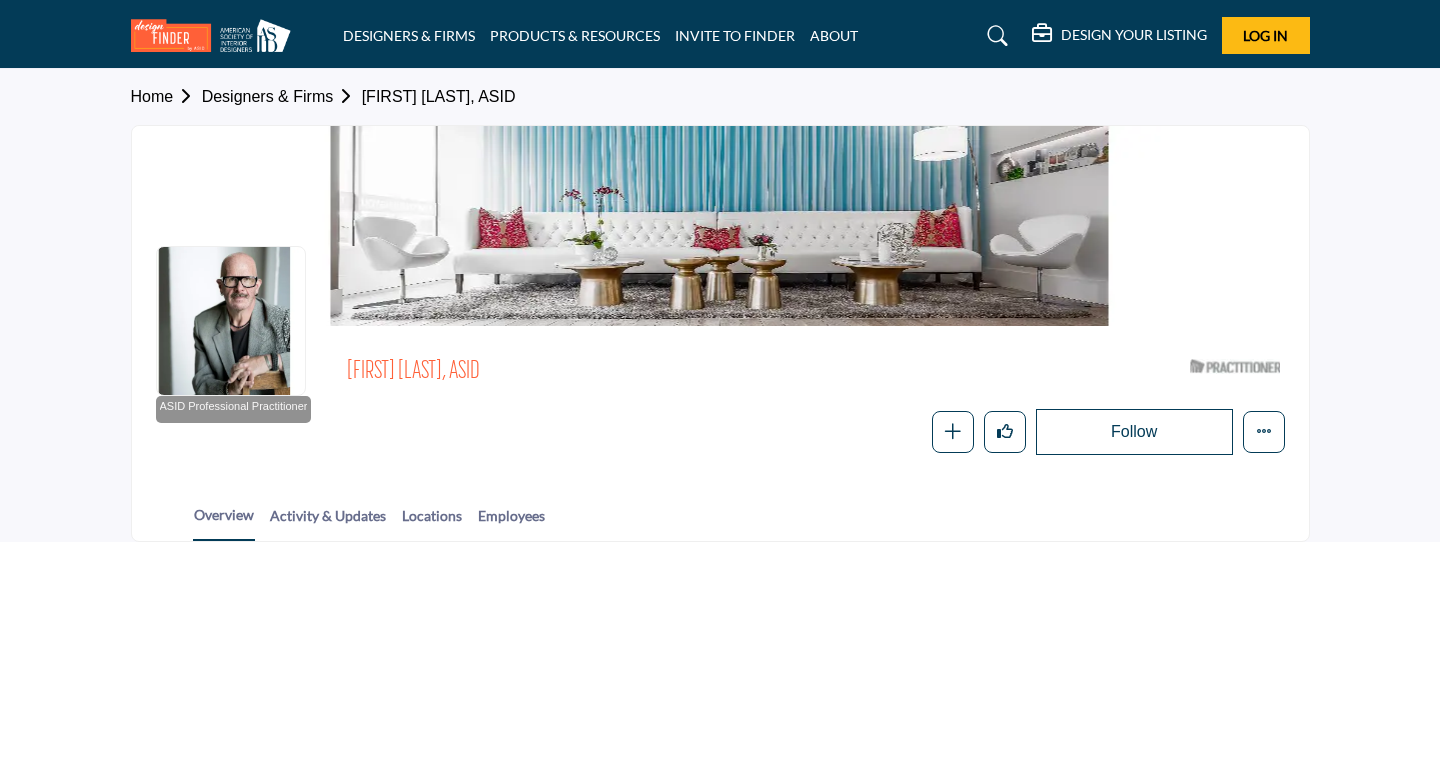 scroll, scrollTop: 0, scrollLeft: 0, axis: both 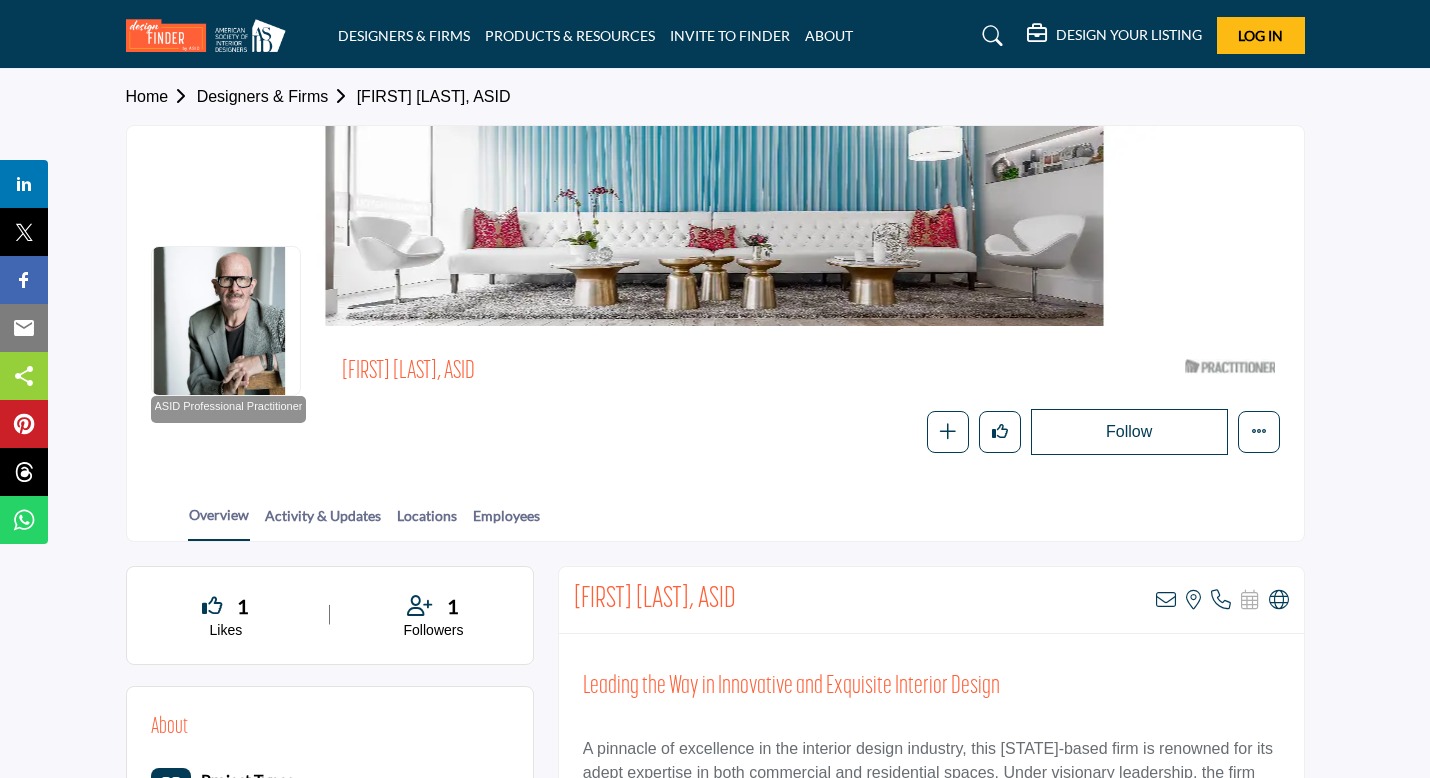 click on "[FIRST] [LAST], ASID
View email address of this listing
View the location of this listing" at bounding box center (931, 600) 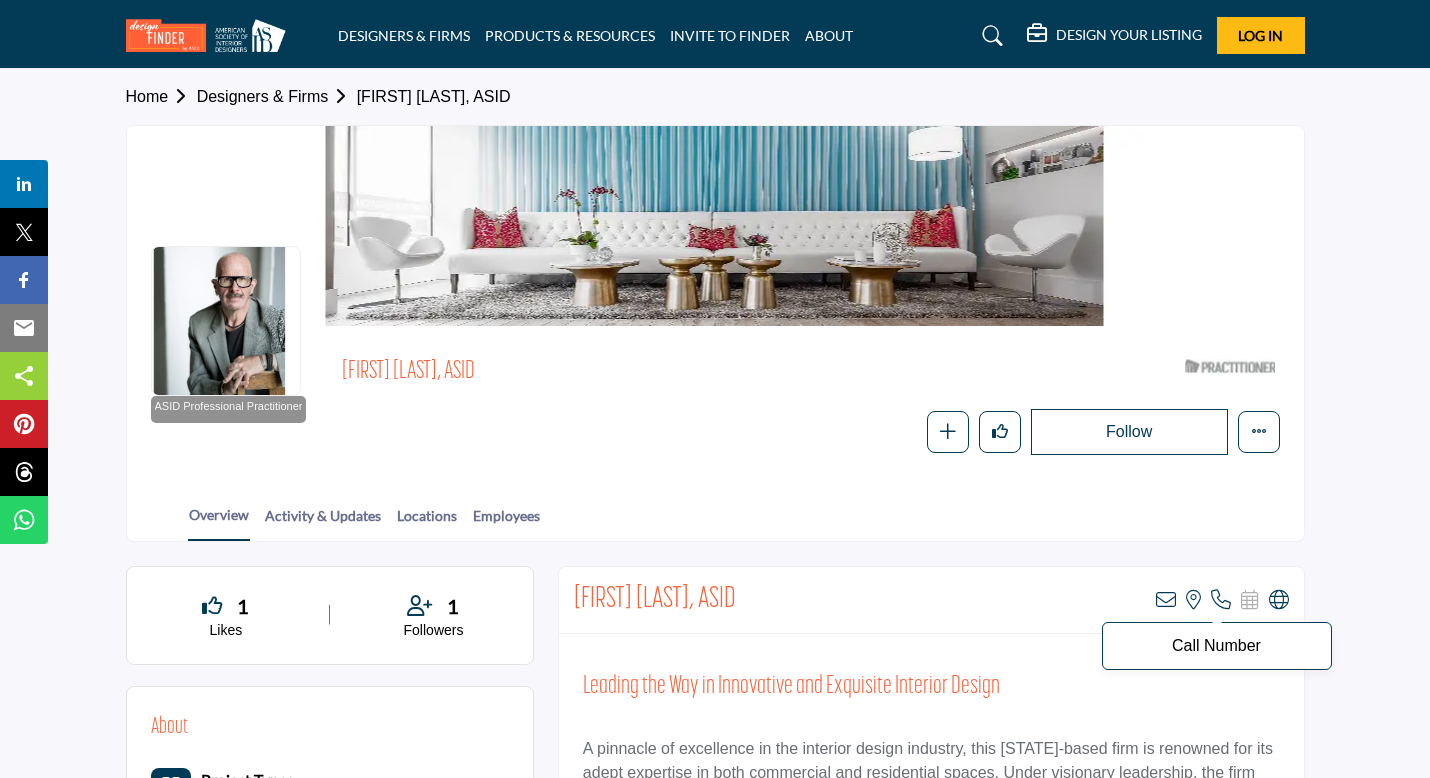 click at bounding box center (1221, 600) 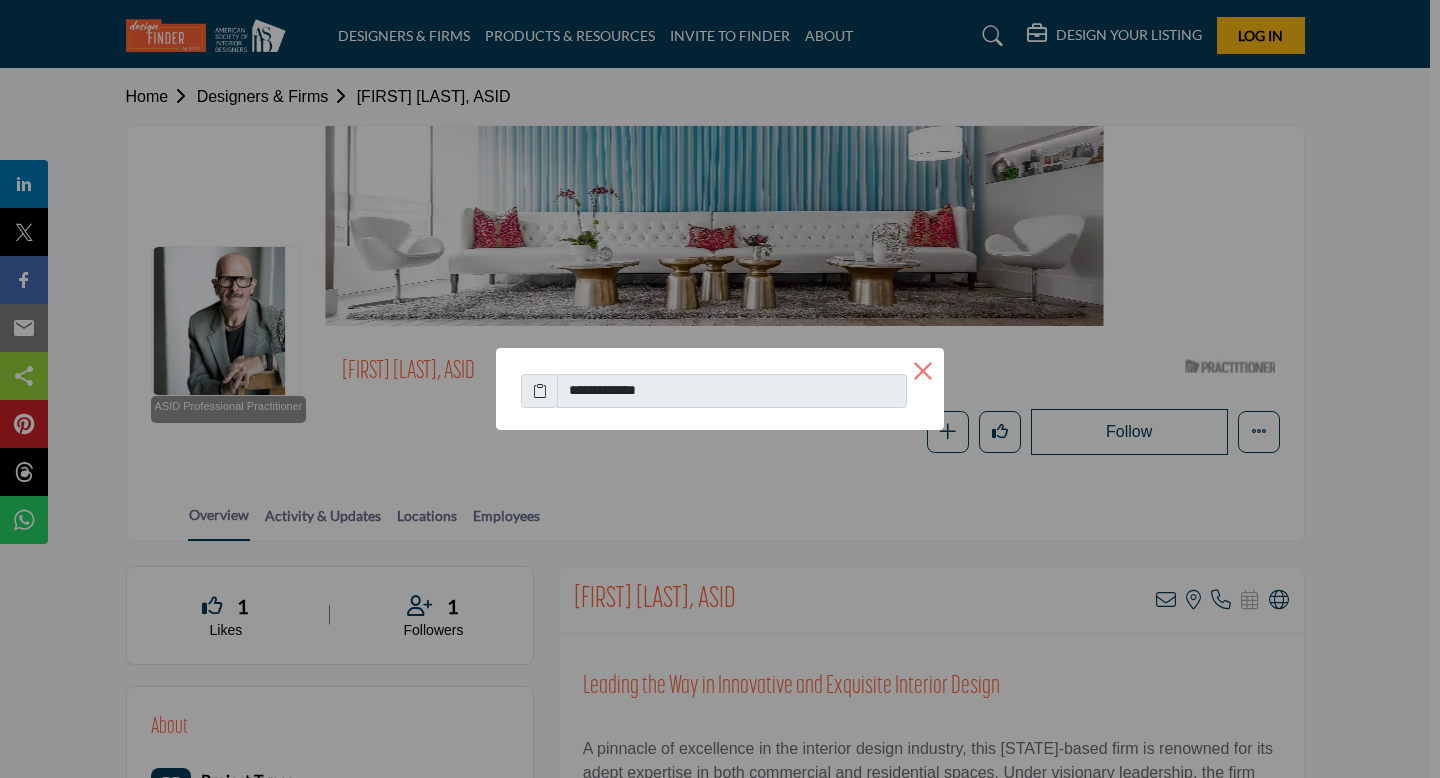 click on "×" at bounding box center [923, 369] 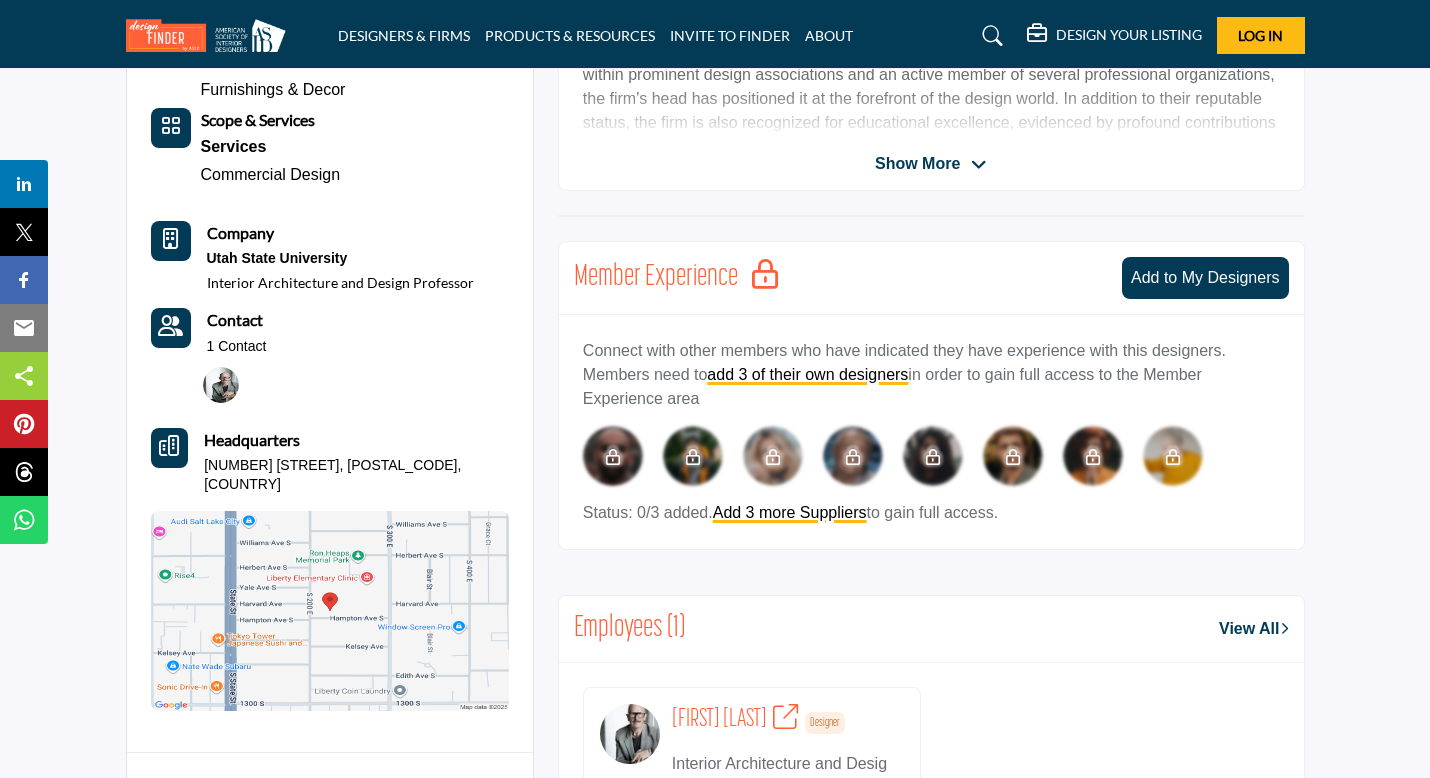 scroll, scrollTop: 764, scrollLeft: 0, axis: vertical 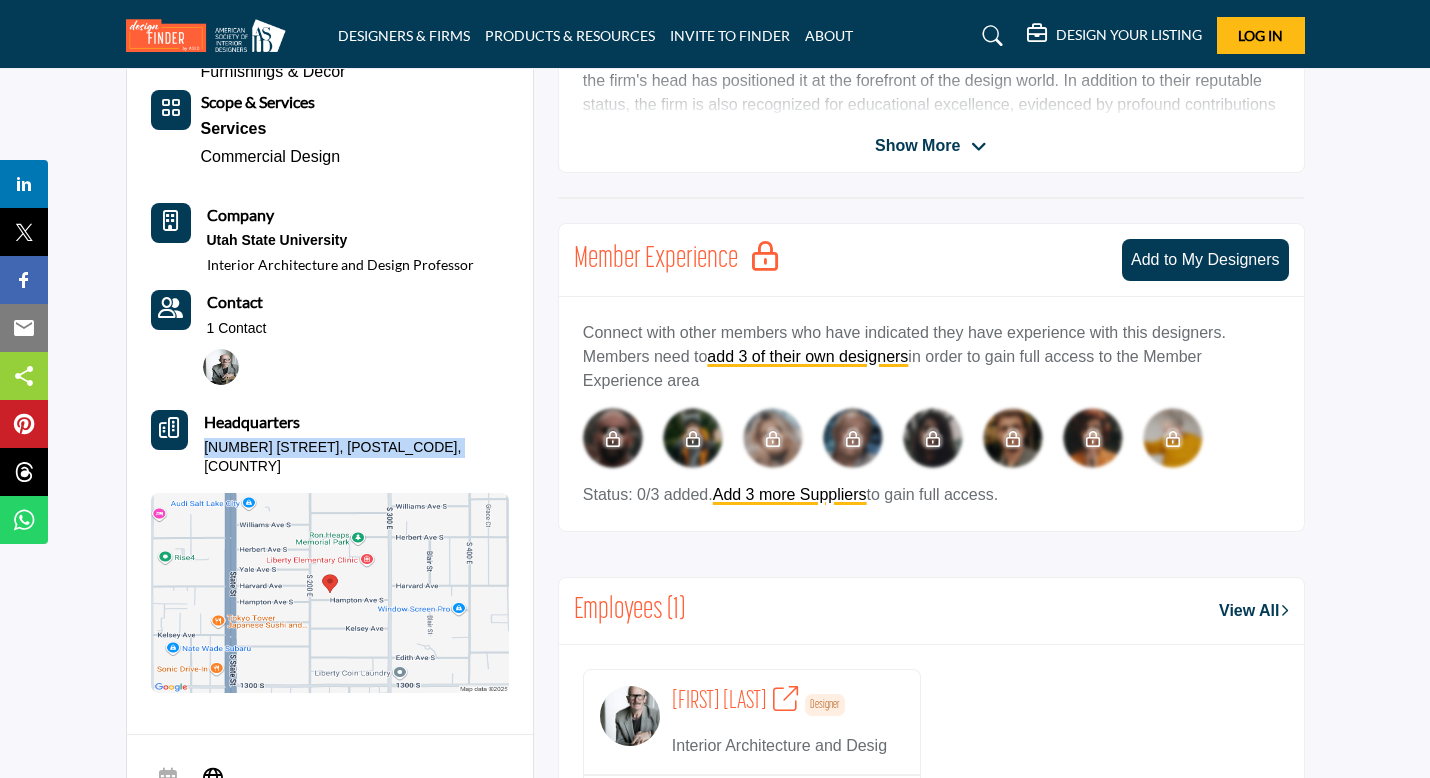 drag, startPoint x: 199, startPoint y: 433, endPoint x: 452, endPoint y: 459, distance: 254.33246 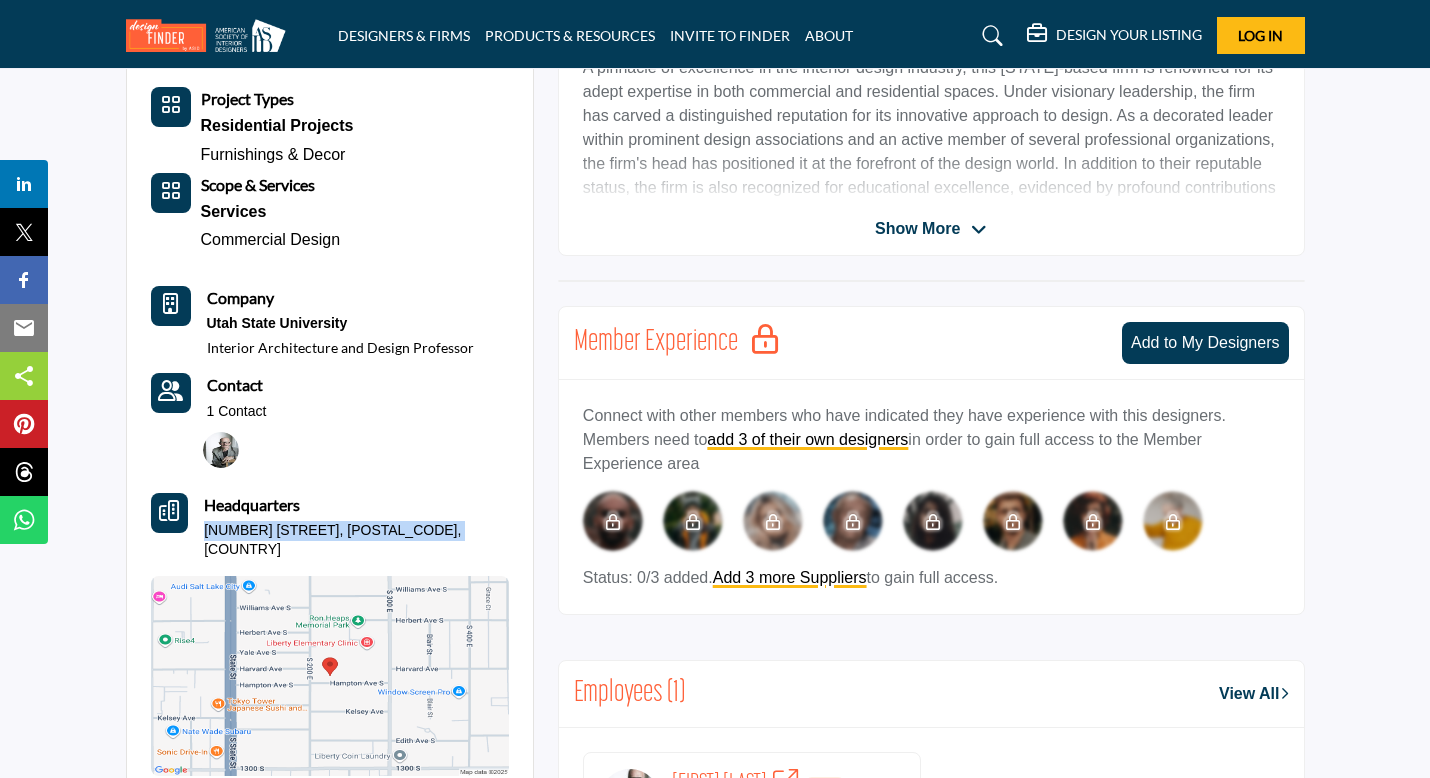 scroll, scrollTop: 301, scrollLeft: 0, axis: vertical 